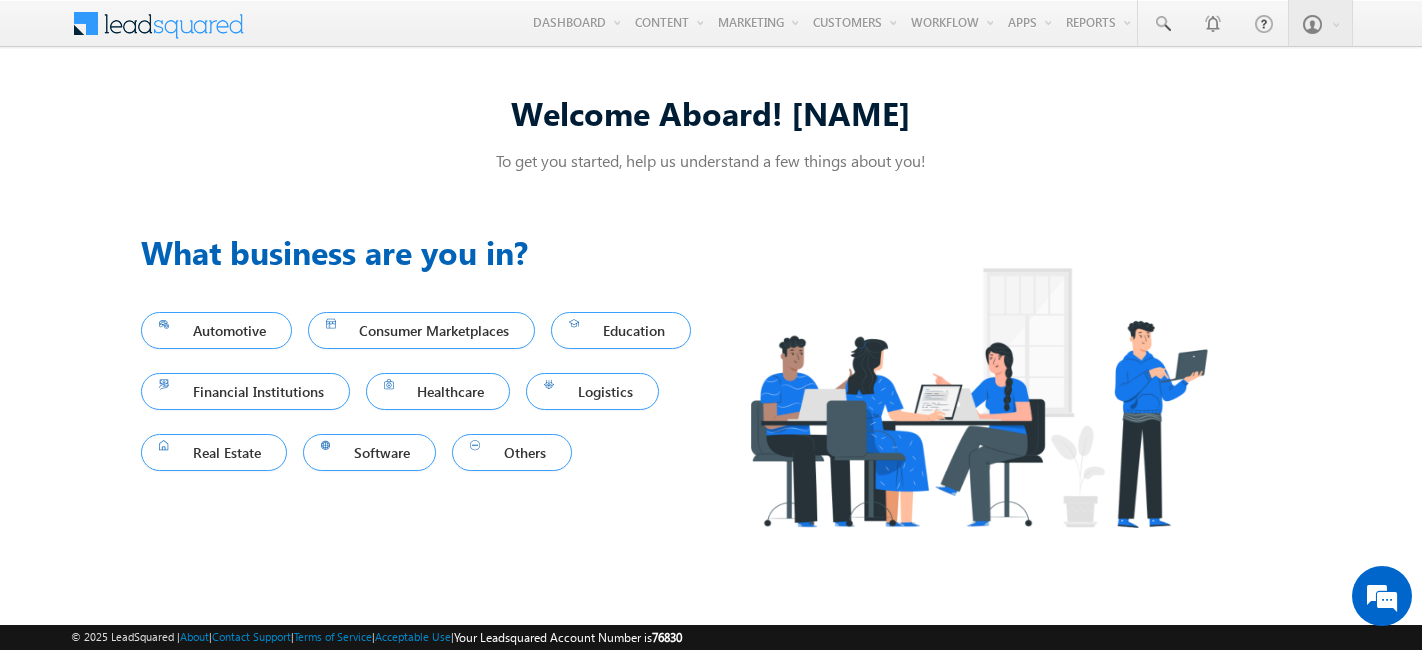 scroll, scrollTop: 0, scrollLeft: 0, axis: both 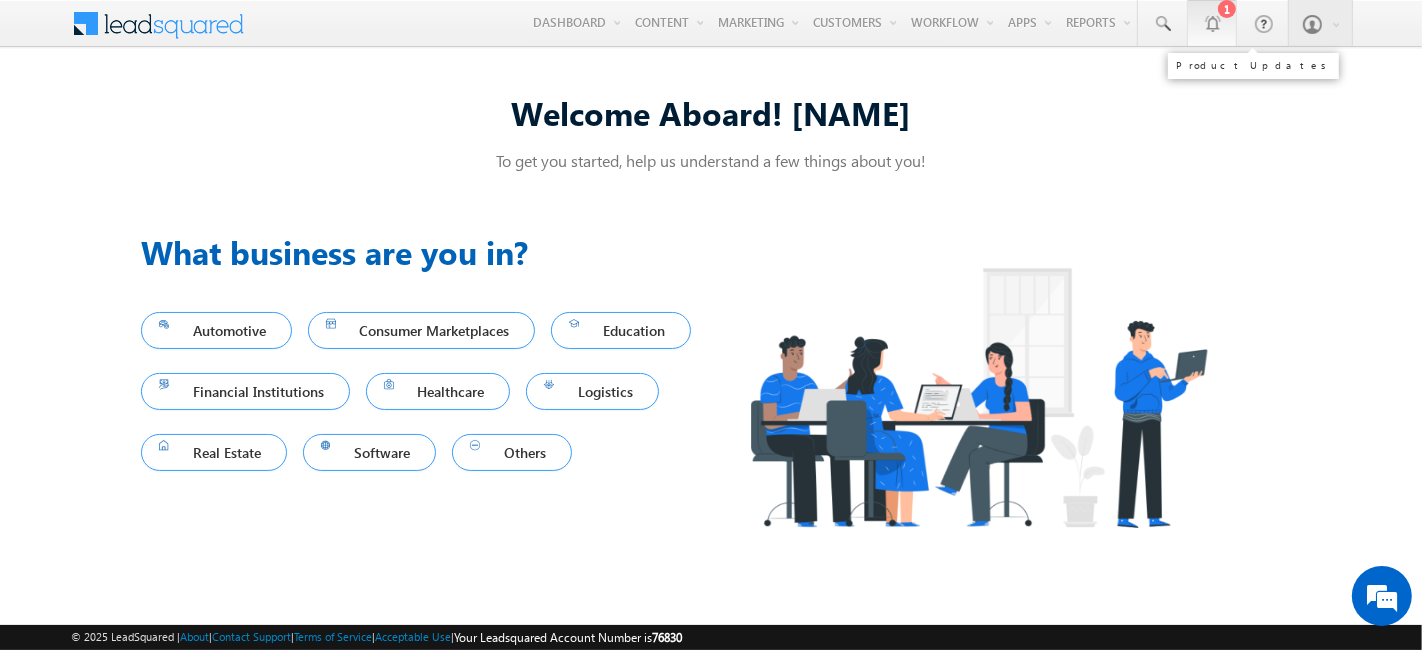 click at bounding box center (1212, 23) 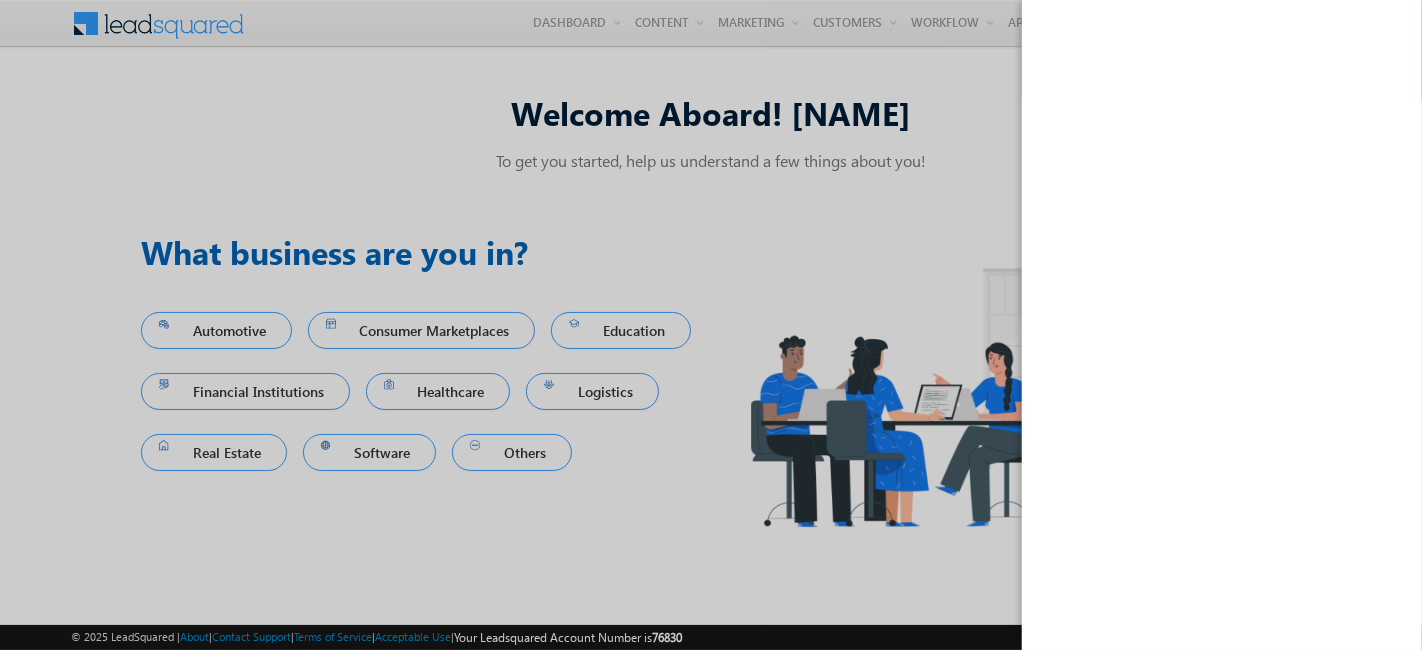 scroll, scrollTop: 0, scrollLeft: 0, axis: both 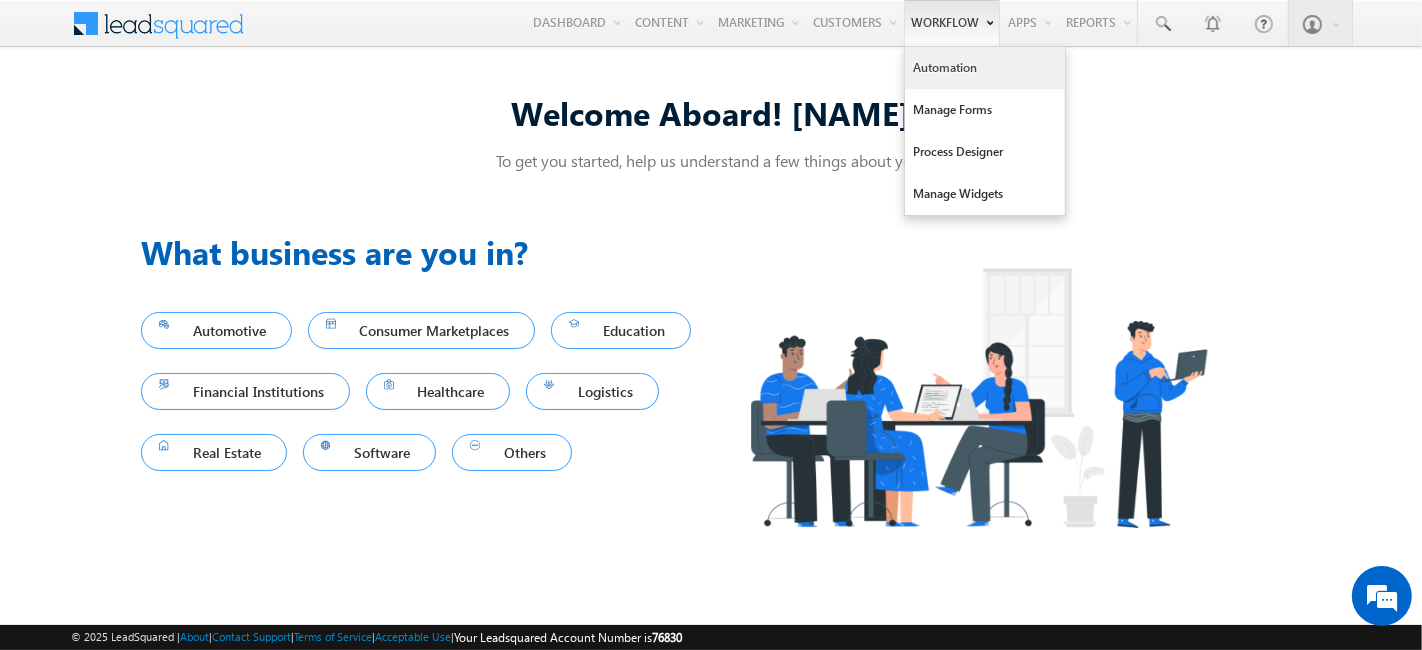 click on "Automation" at bounding box center [985, 68] 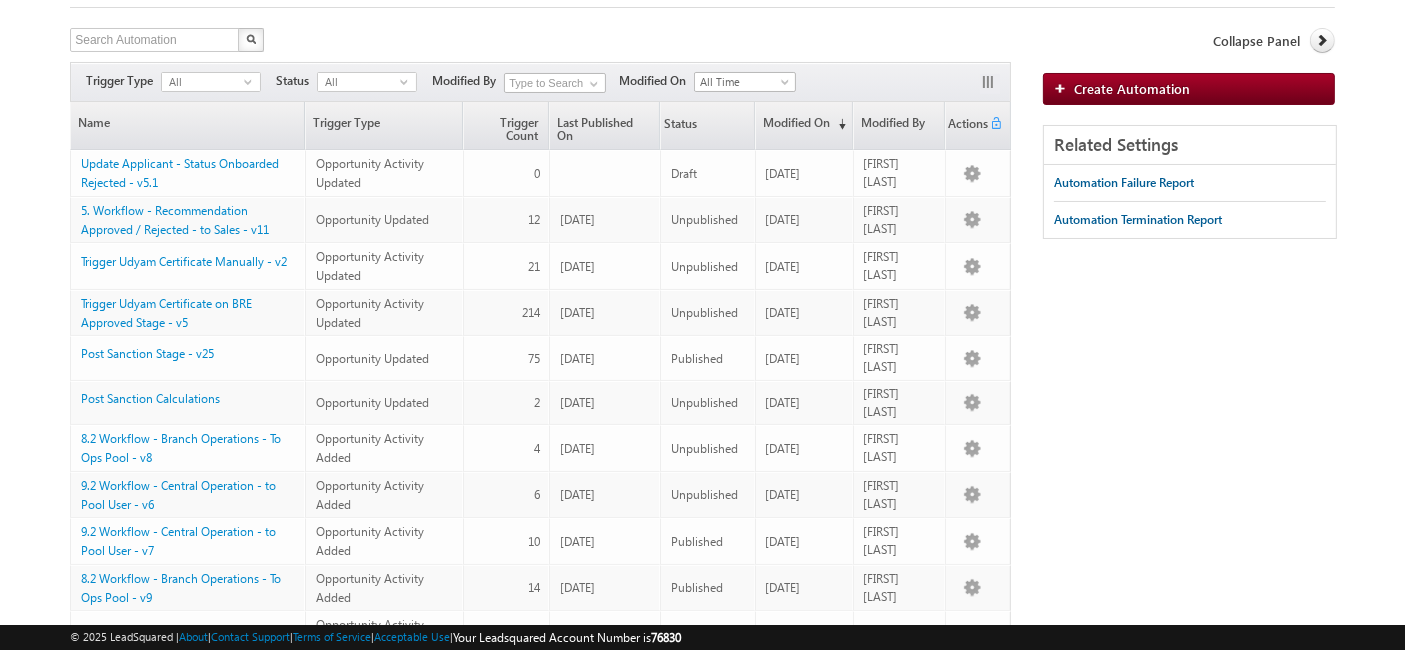 scroll, scrollTop: 0, scrollLeft: 0, axis: both 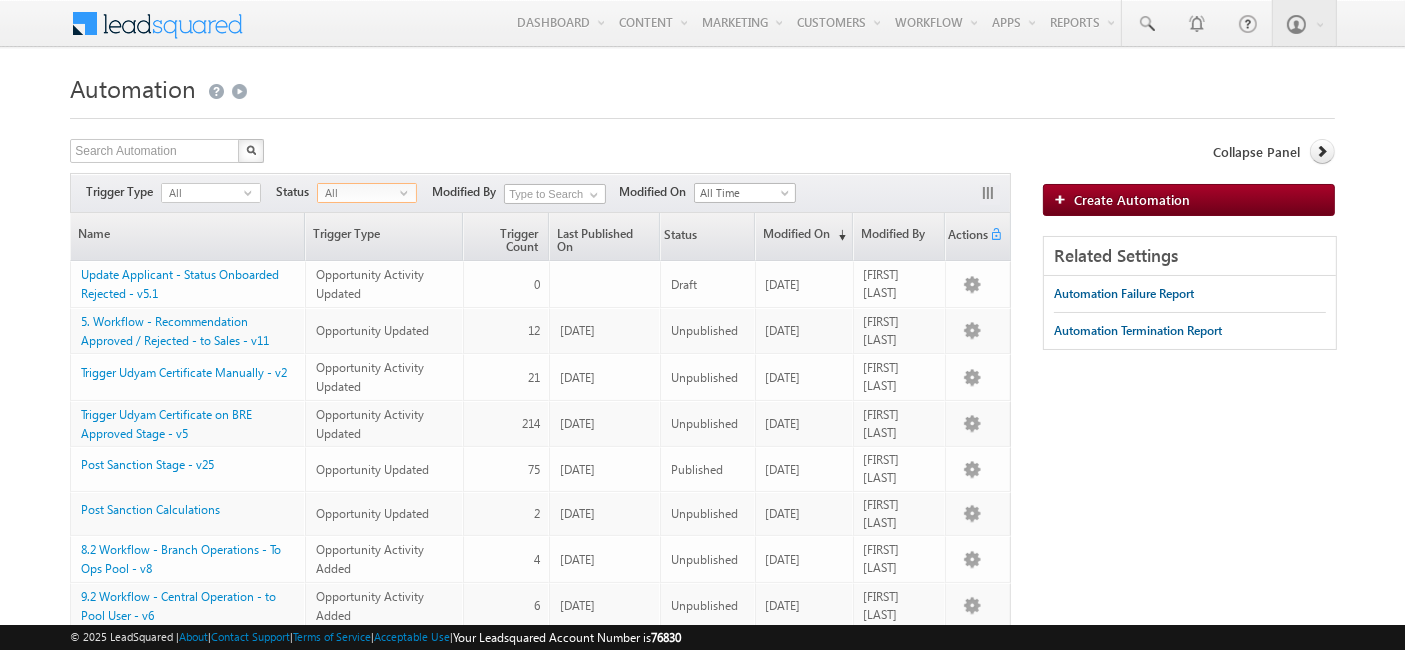 click on "All" at bounding box center [359, 193] 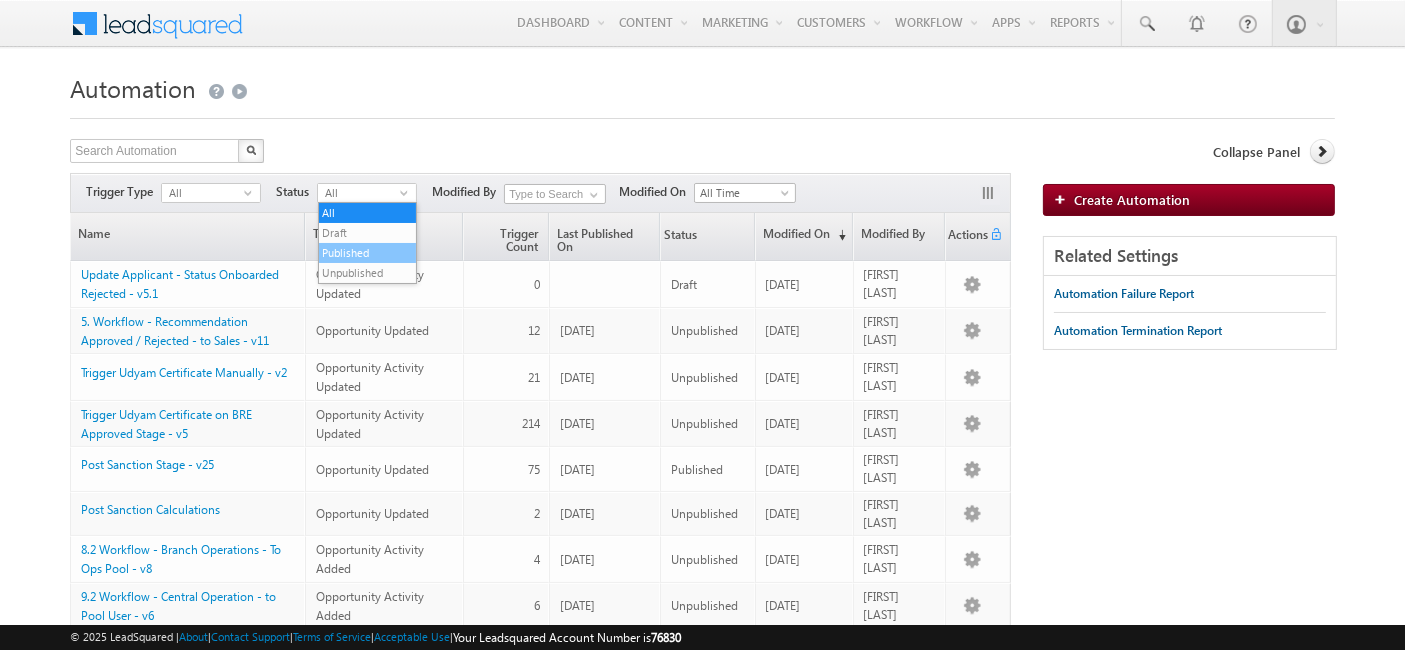 click on "Published" at bounding box center [368, 253] 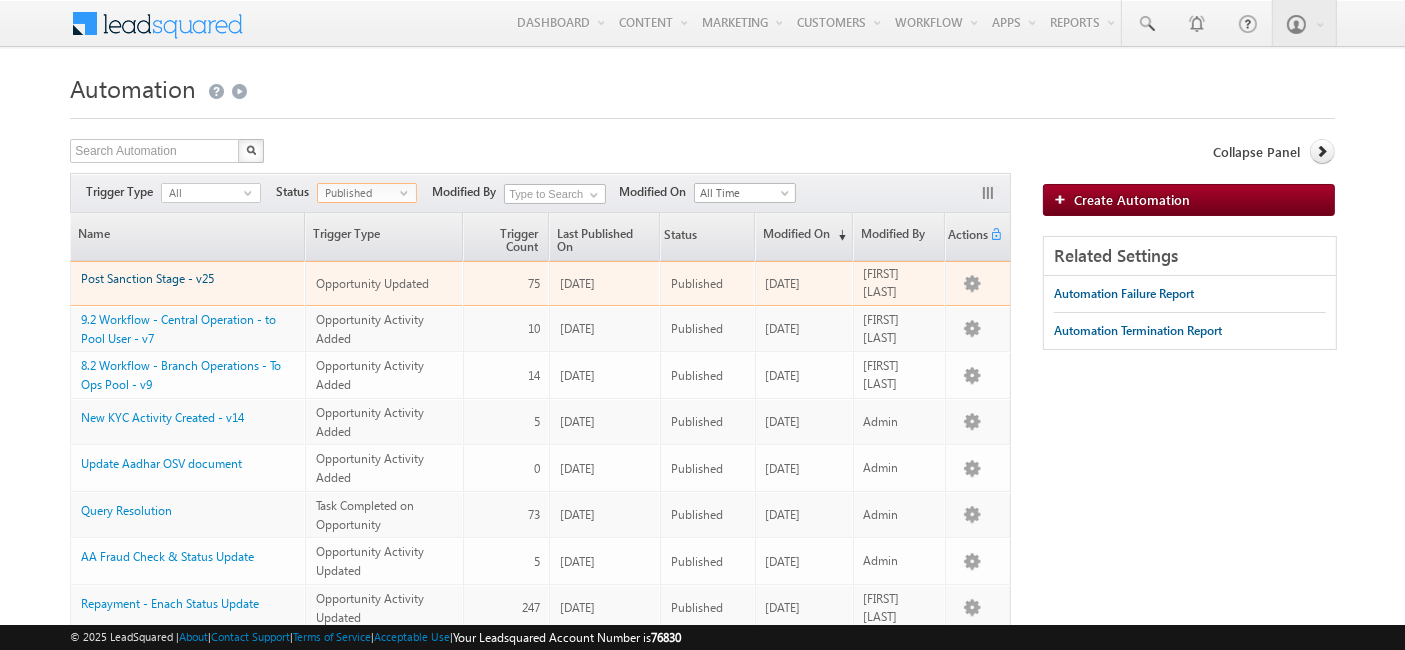 click on "Post Sanction Stage - v25" at bounding box center (147, 278) 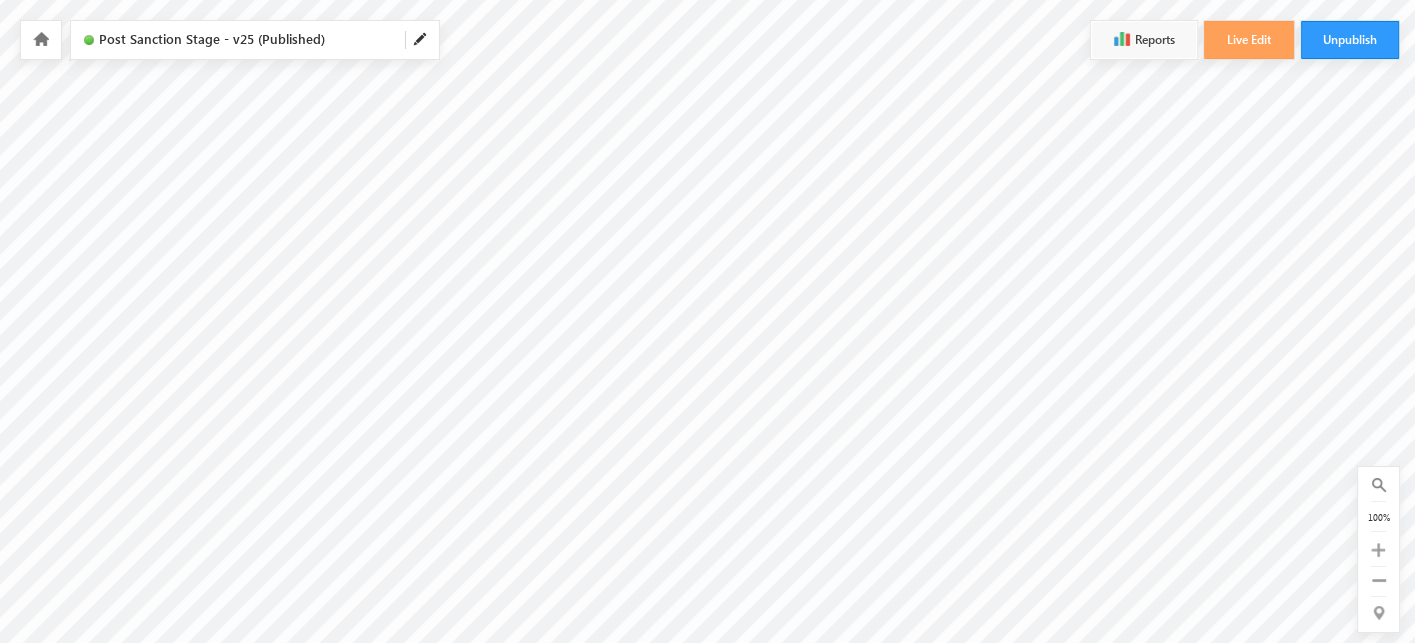 scroll, scrollTop: 0, scrollLeft: 0, axis: both 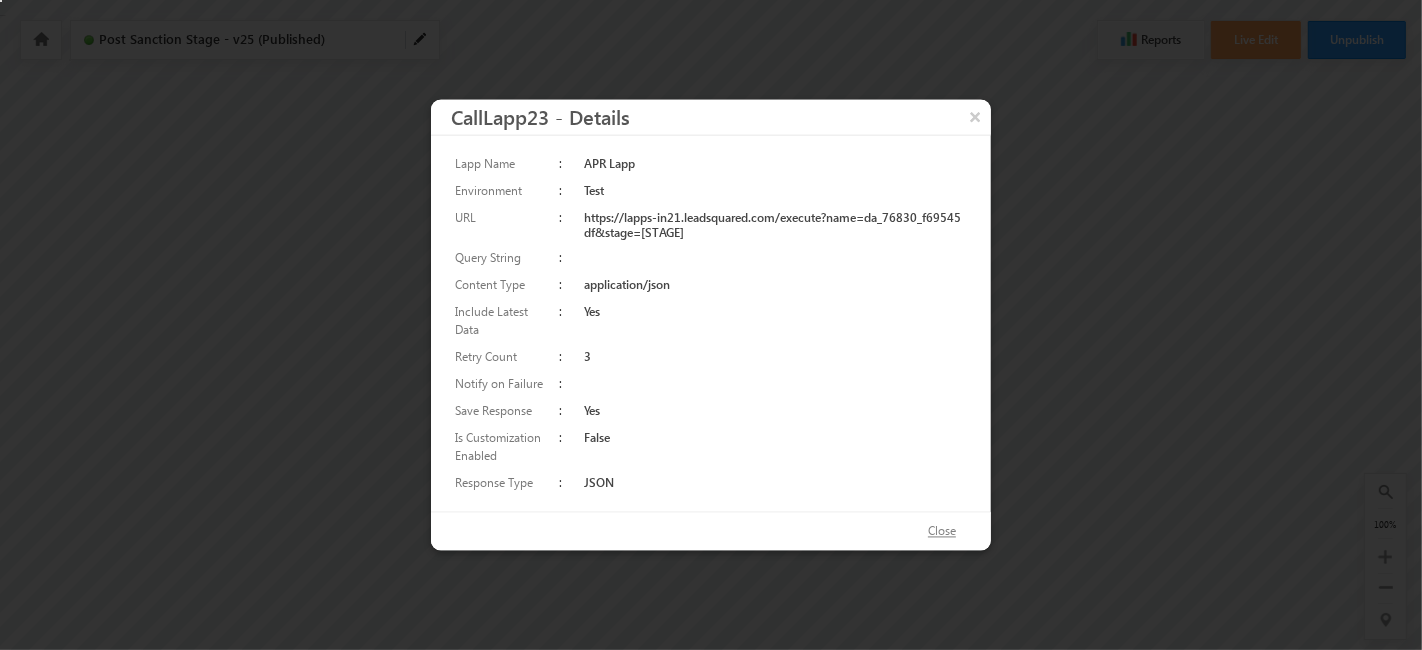 click on "Close" at bounding box center [942, 532] 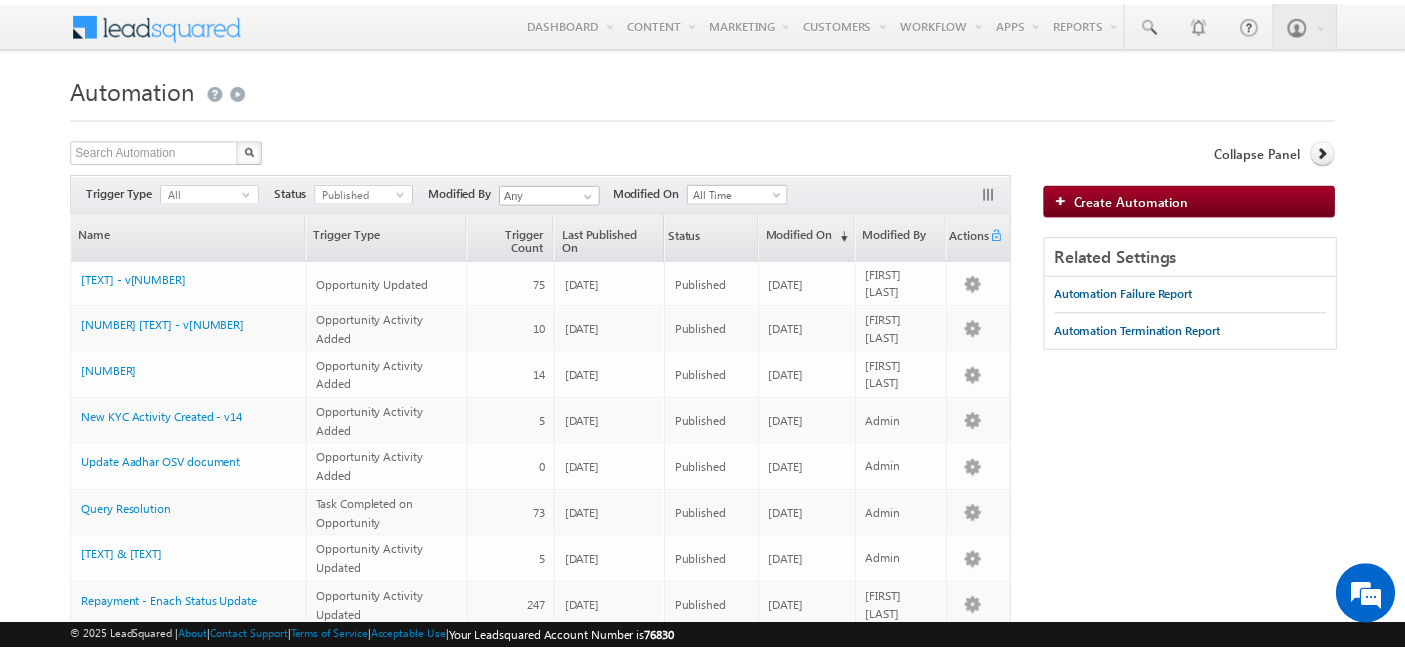scroll, scrollTop: 0, scrollLeft: 0, axis: both 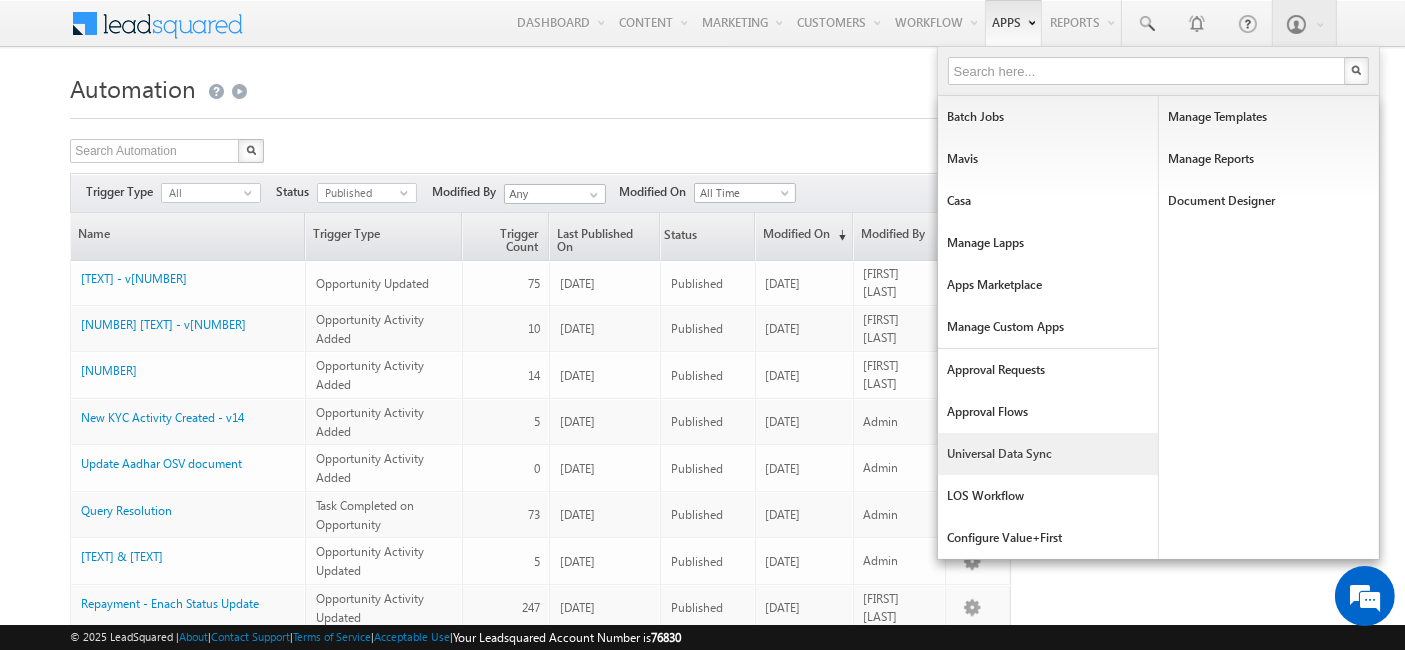 click on "Universal Data Sync" at bounding box center [1048, 454] 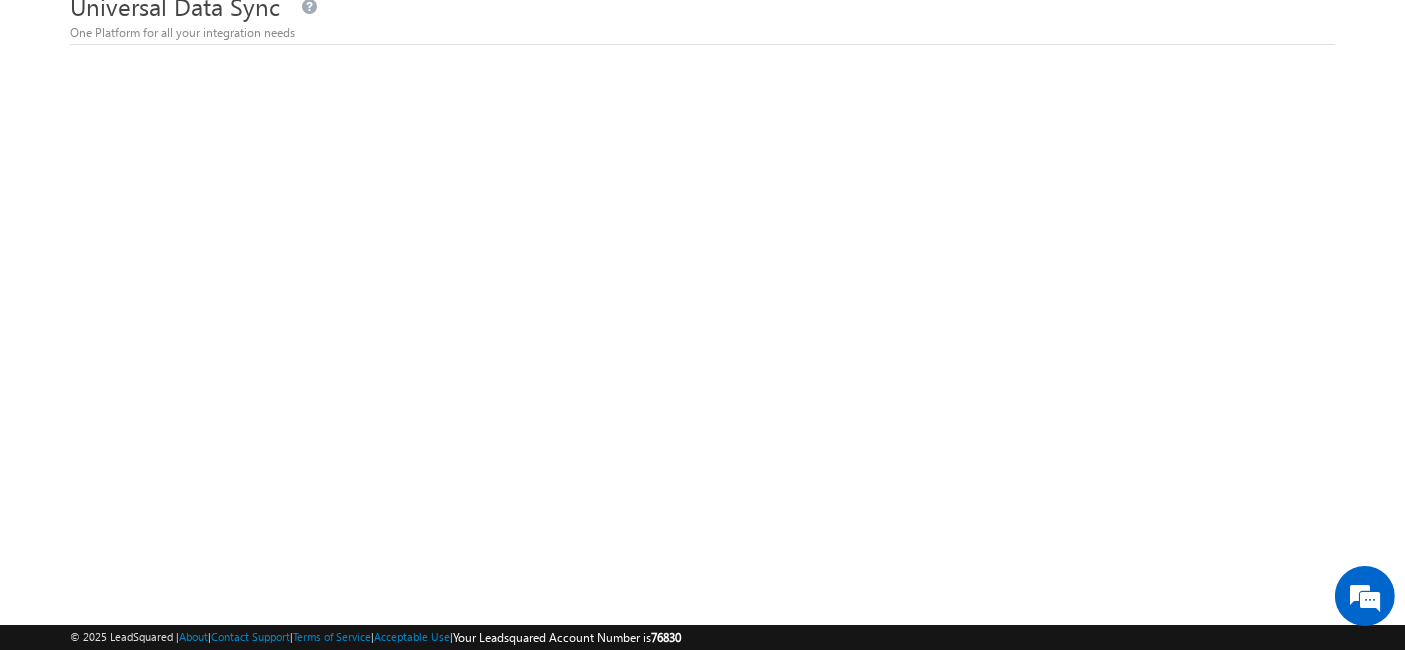 scroll, scrollTop: 0, scrollLeft: 0, axis: both 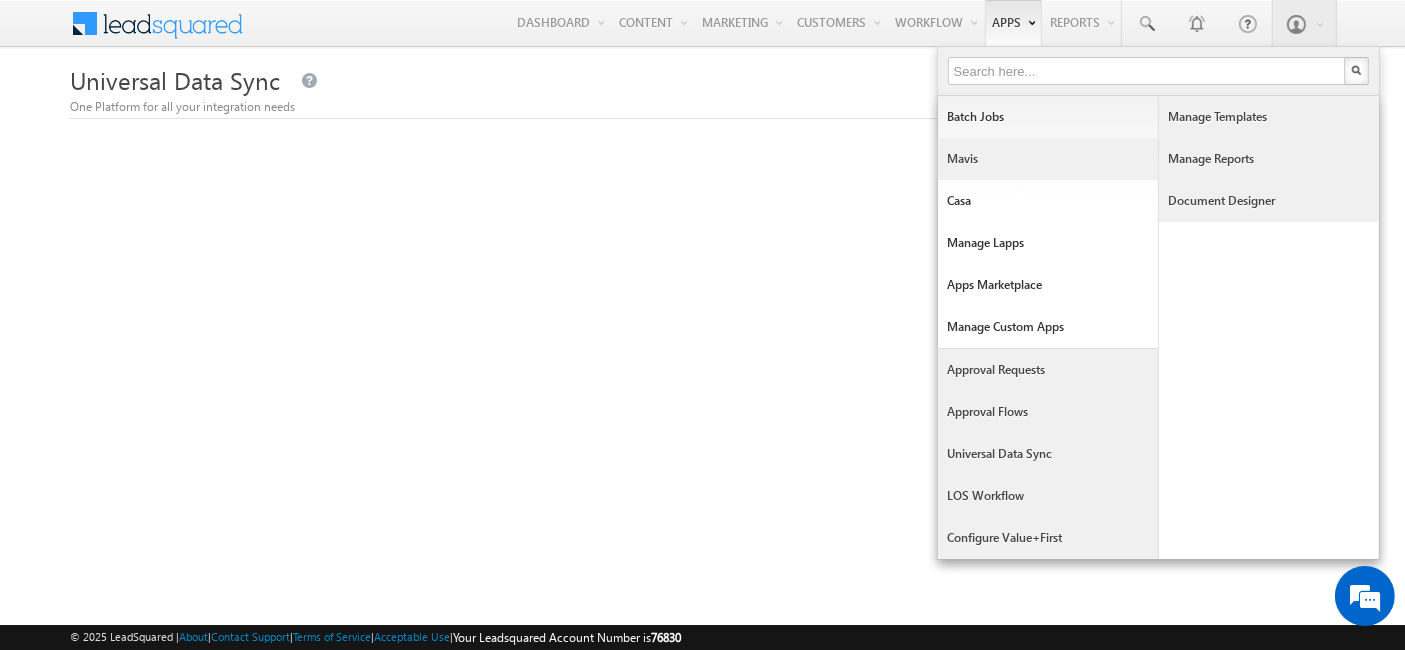 click on "Mavis" at bounding box center (1048, 159) 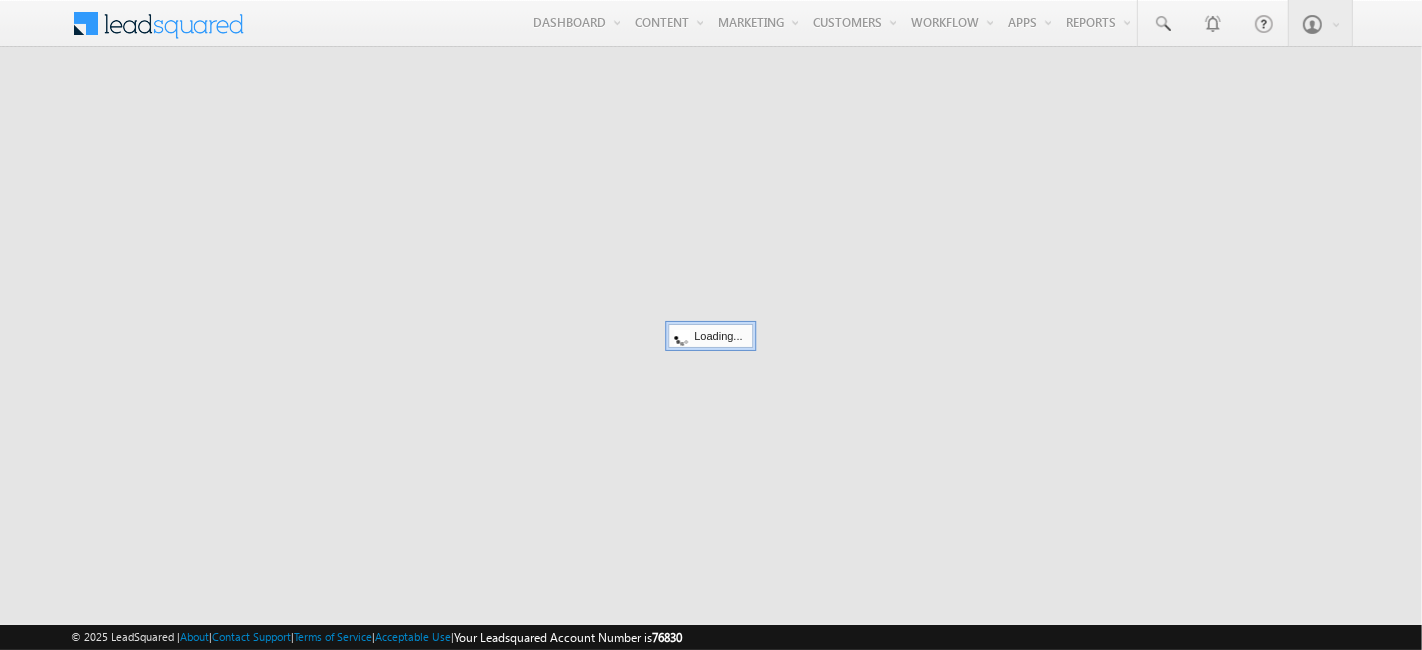 scroll, scrollTop: 0, scrollLeft: 0, axis: both 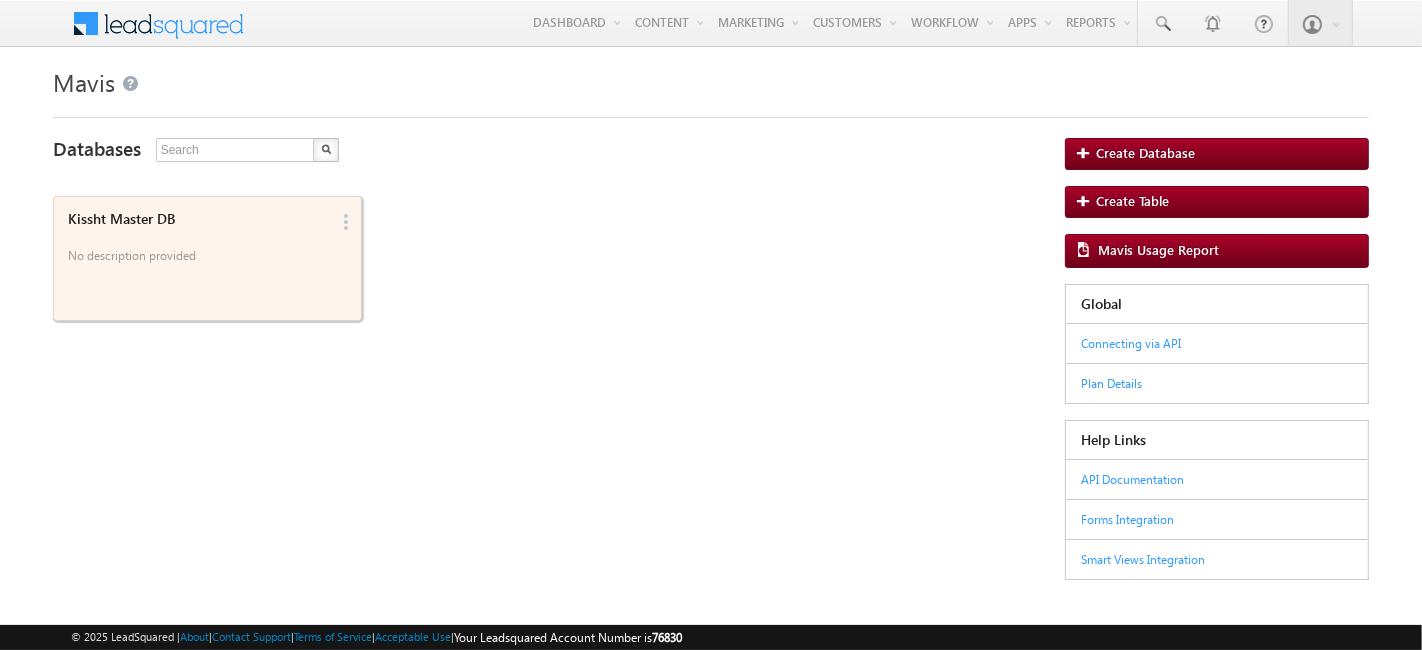 click on "Kissht Master DB   No description provided" at bounding box center [195, 258] 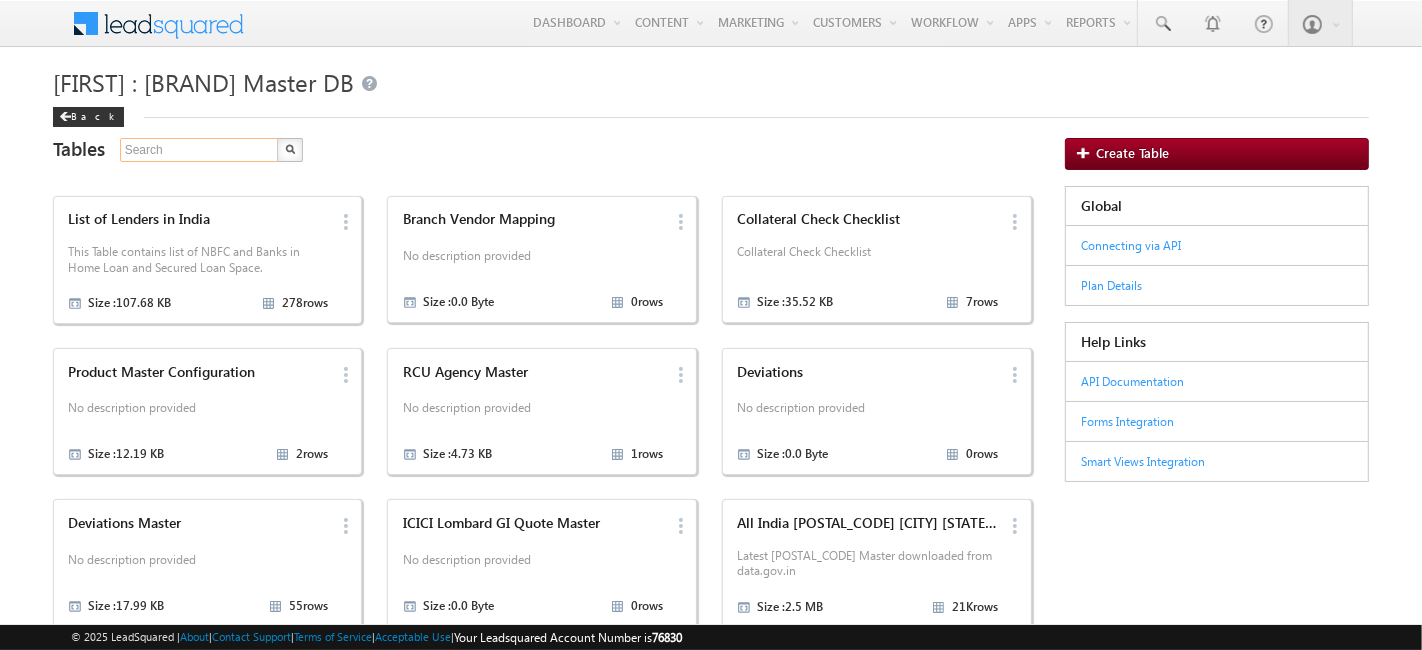 click at bounding box center [200, 150] 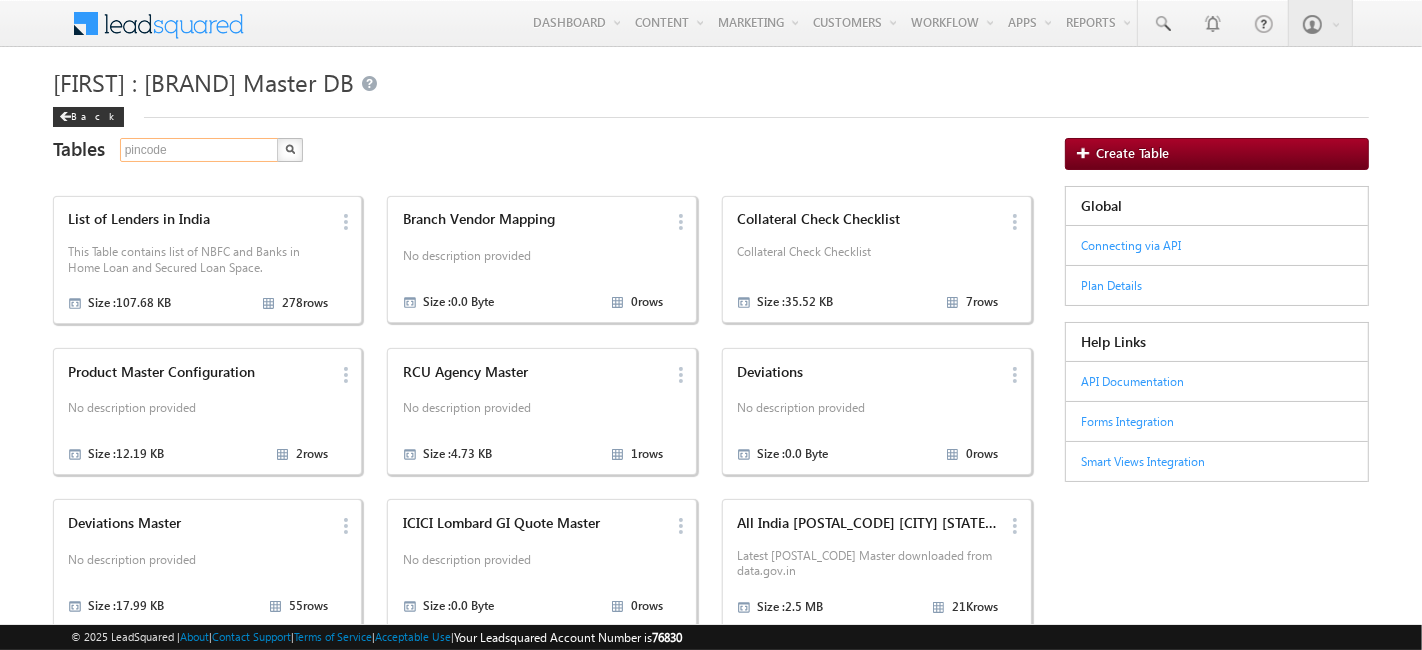 type on "pincode" 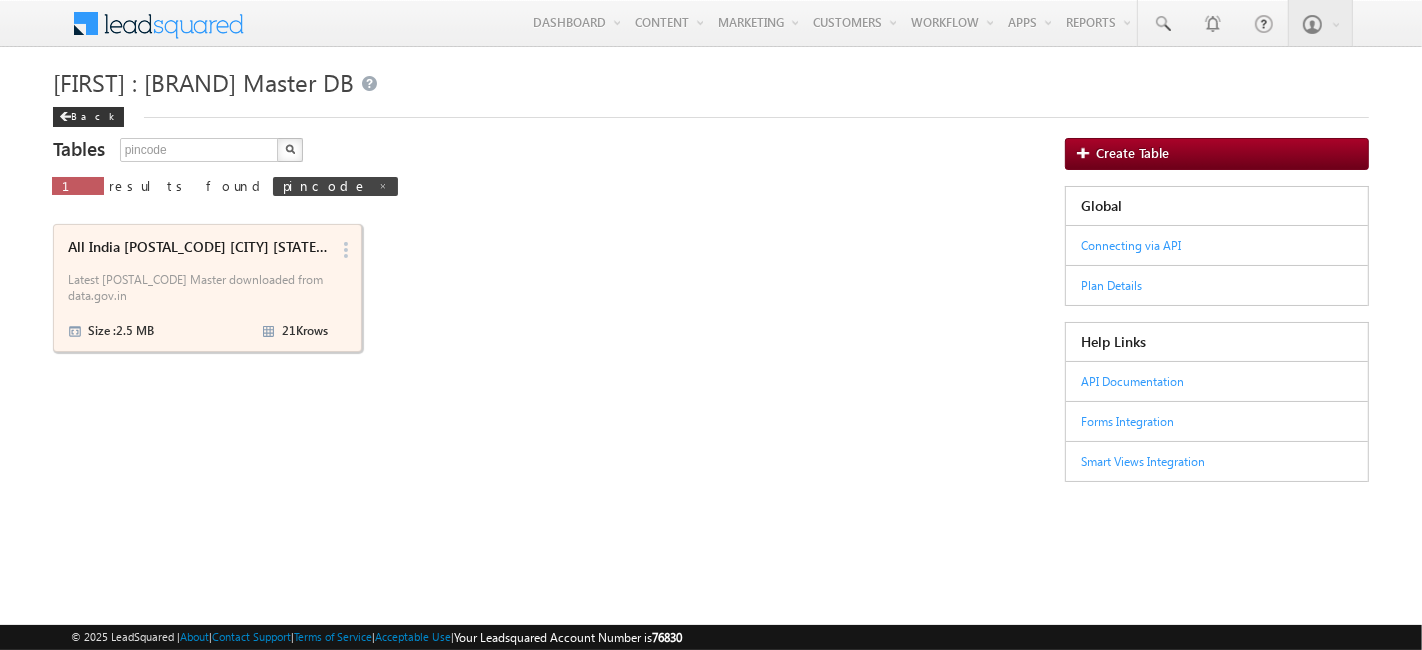 click on "All India Pincode City State Master" at bounding box center (198, 247) 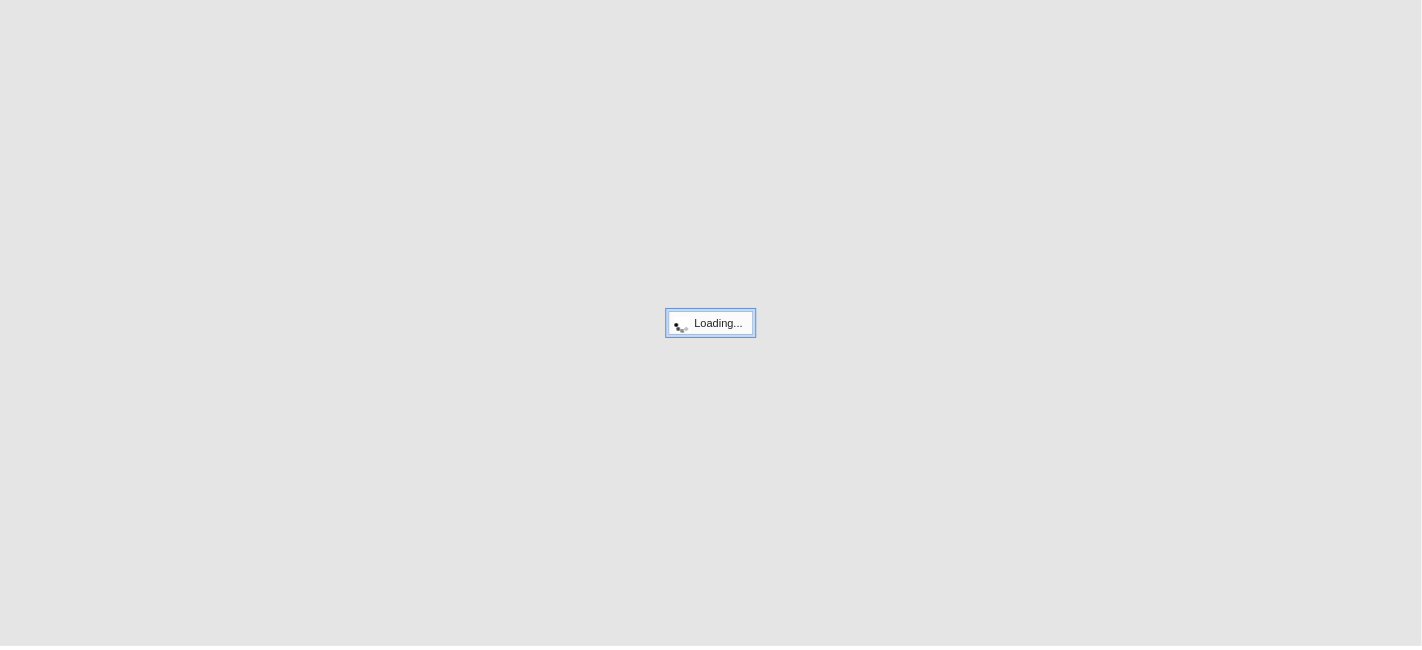 scroll, scrollTop: 0, scrollLeft: 0, axis: both 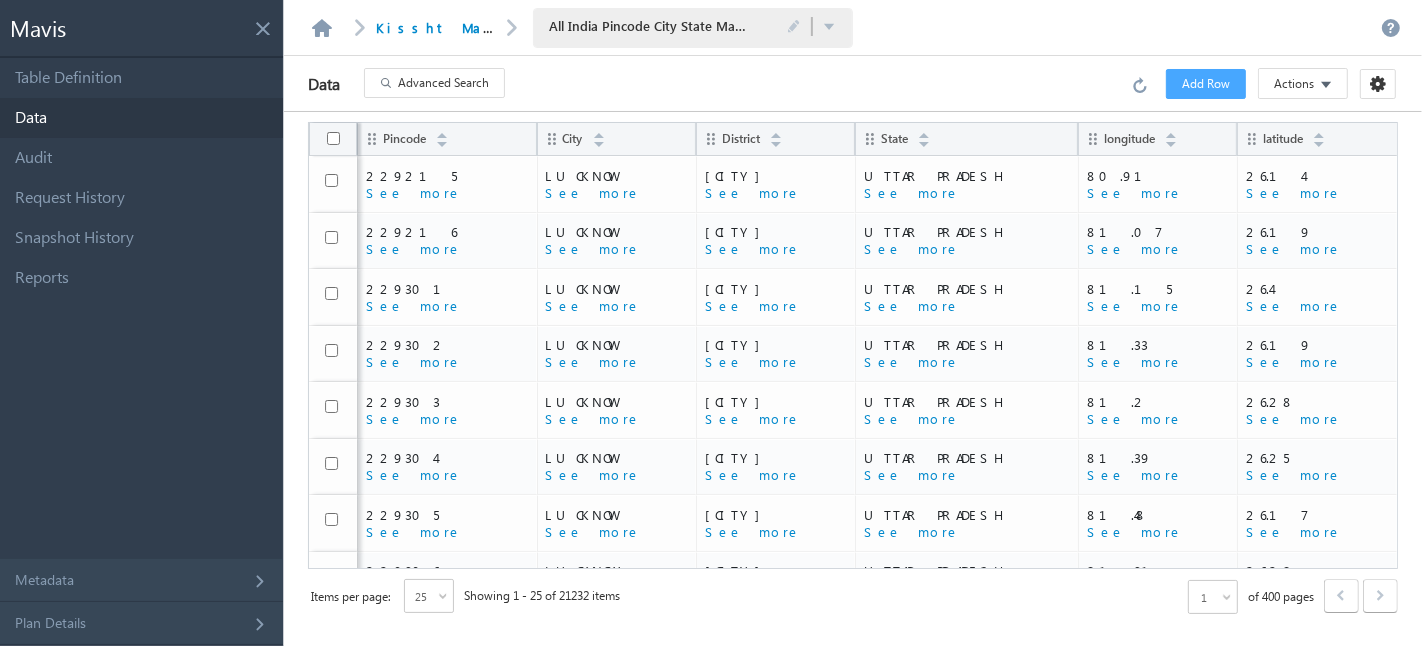 click on "Advanced Search" at bounding box center (443, 83) 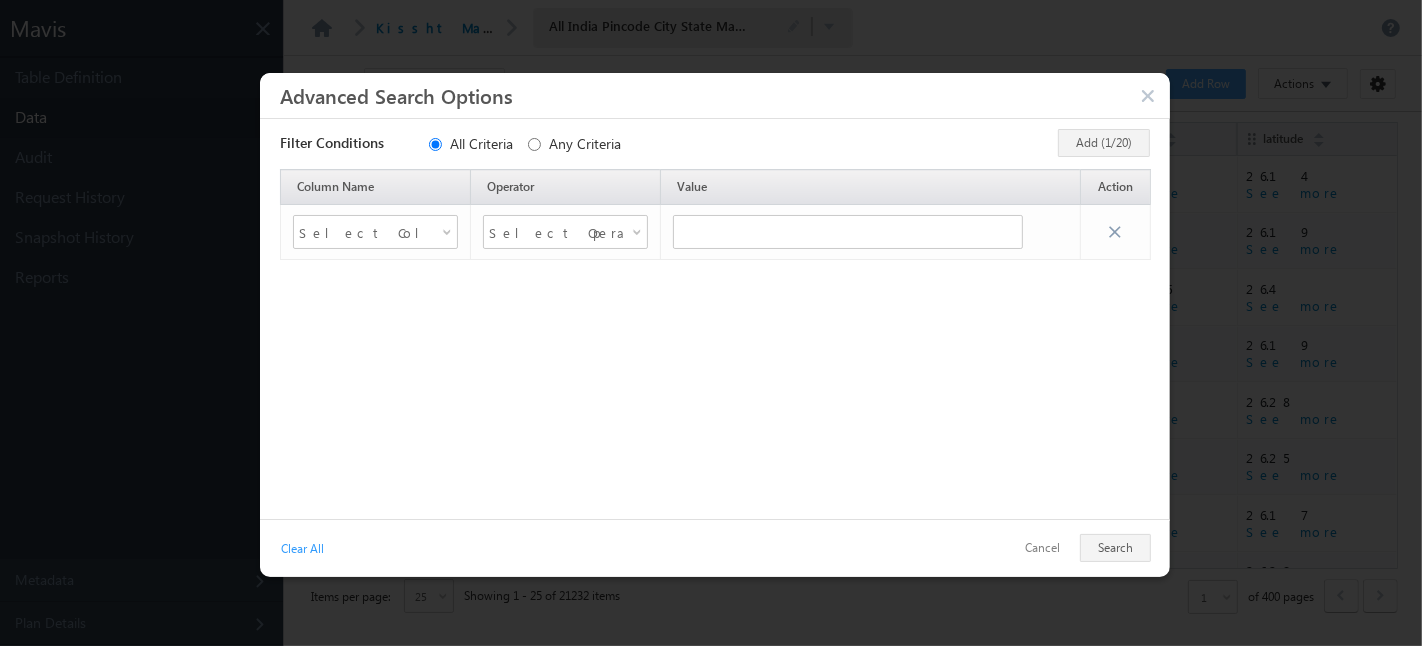 type 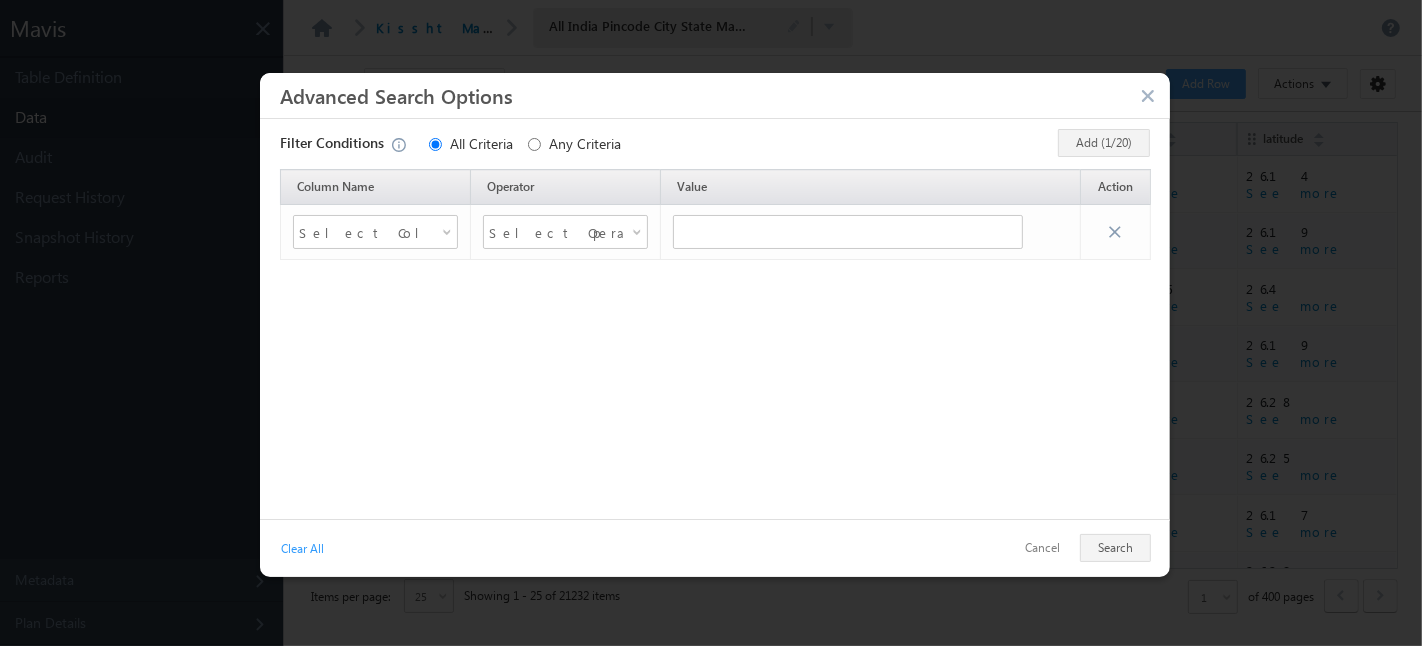 click at bounding box center [1150, 97] 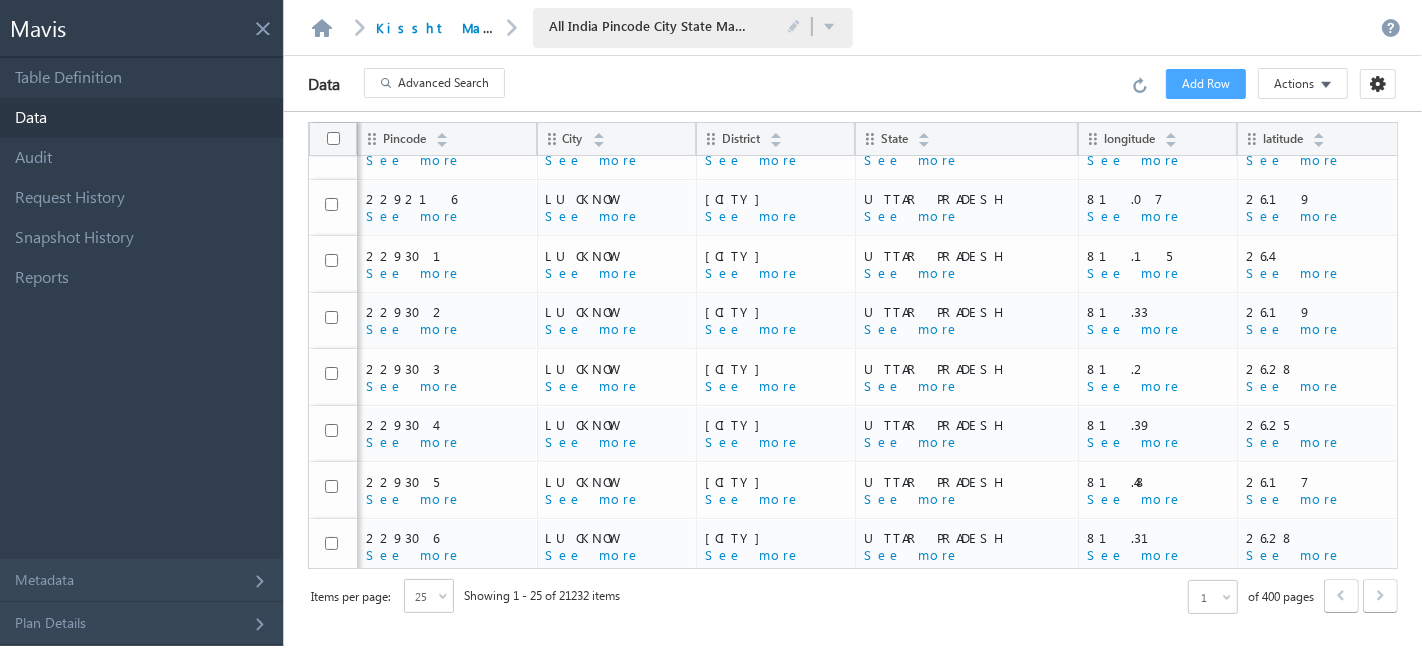 scroll, scrollTop: 0, scrollLeft: 0, axis: both 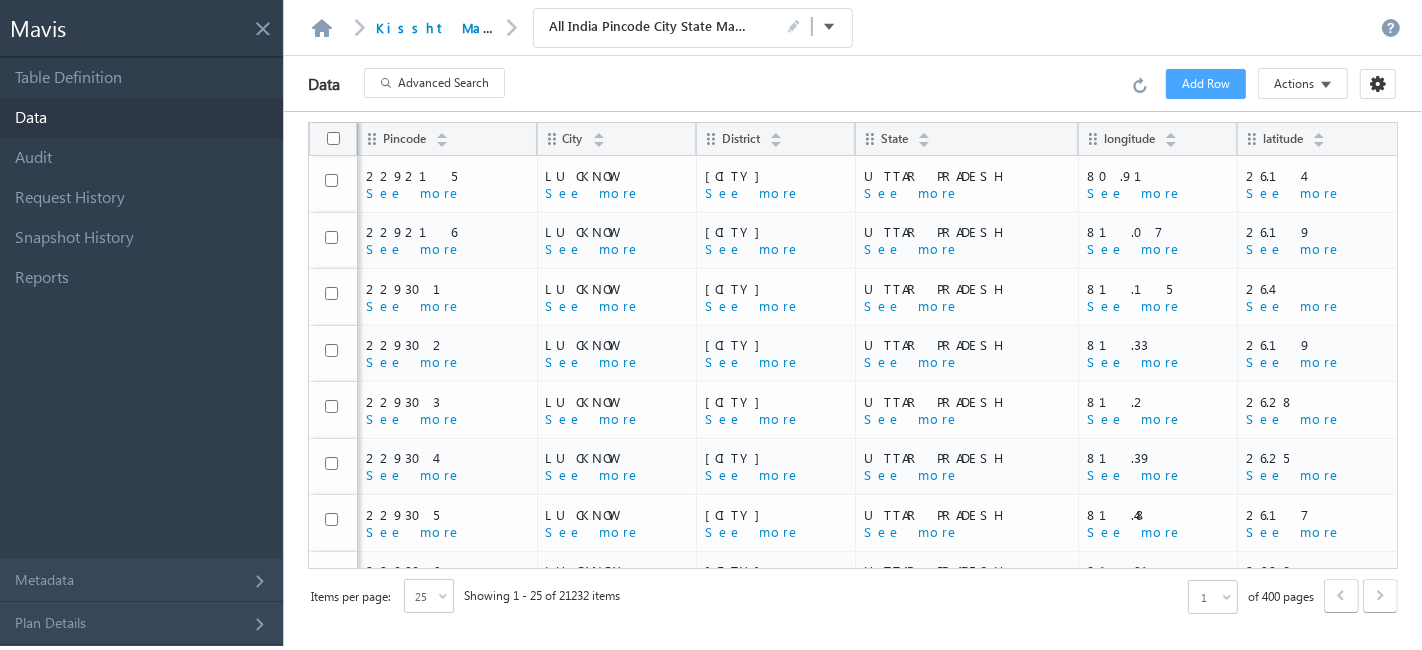 click at bounding box center [830, 27] 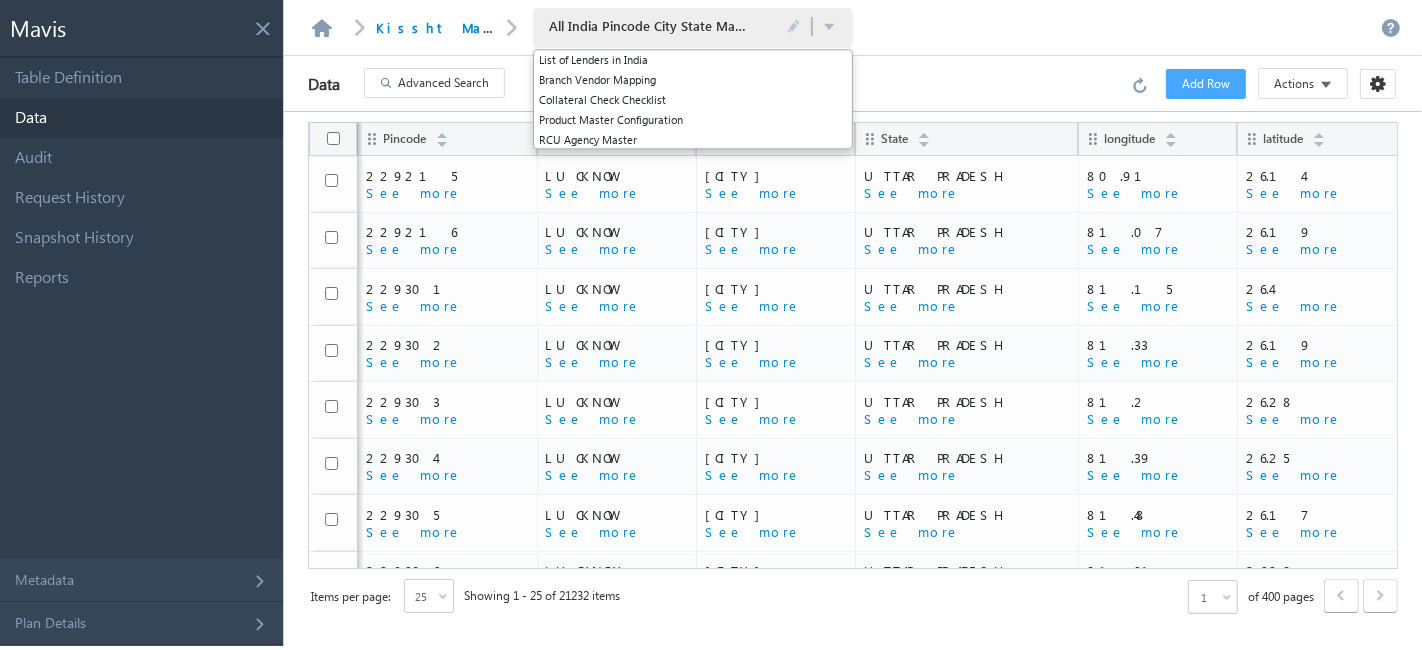 click on "Data Advanced Search Error processing your request. Add Row Actions Import via CSV Truncate Table Export Rows Select Columns Row Height:  Small Small Medium Large" at bounding box center (853, 84) 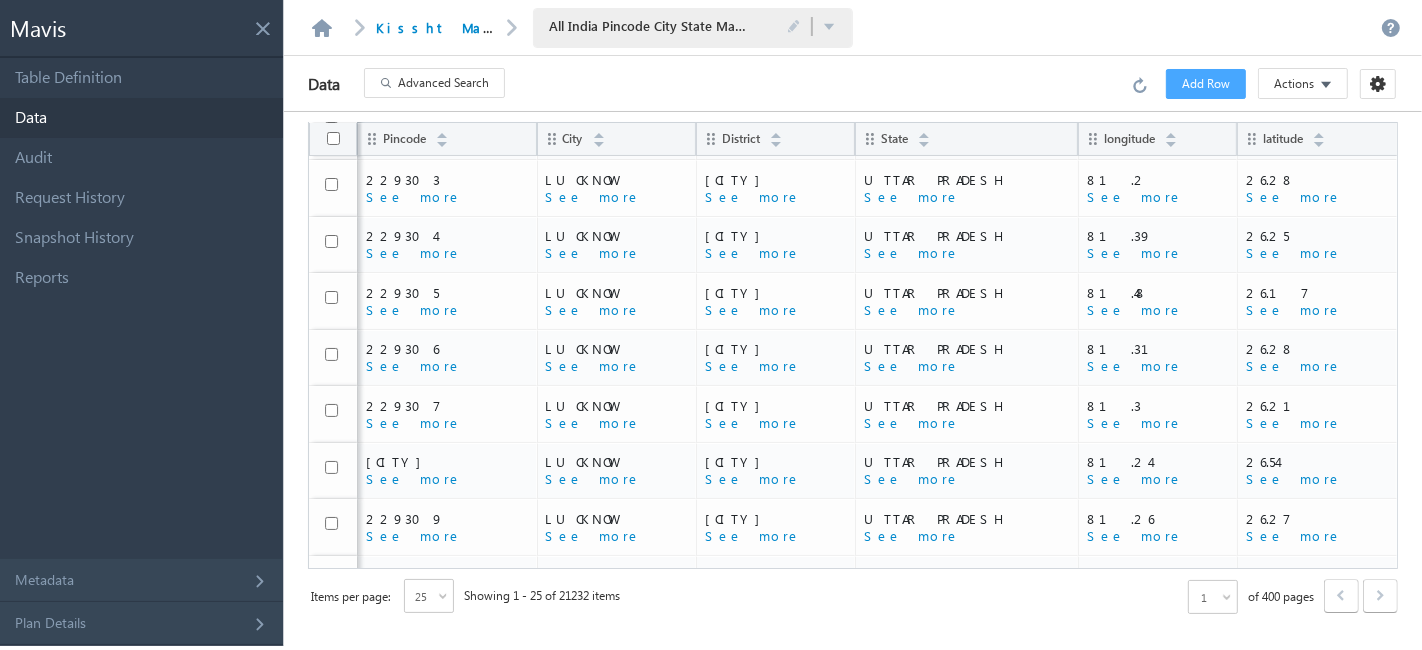 scroll, scrollTop: 0, scrollLeft: 0, axis: both 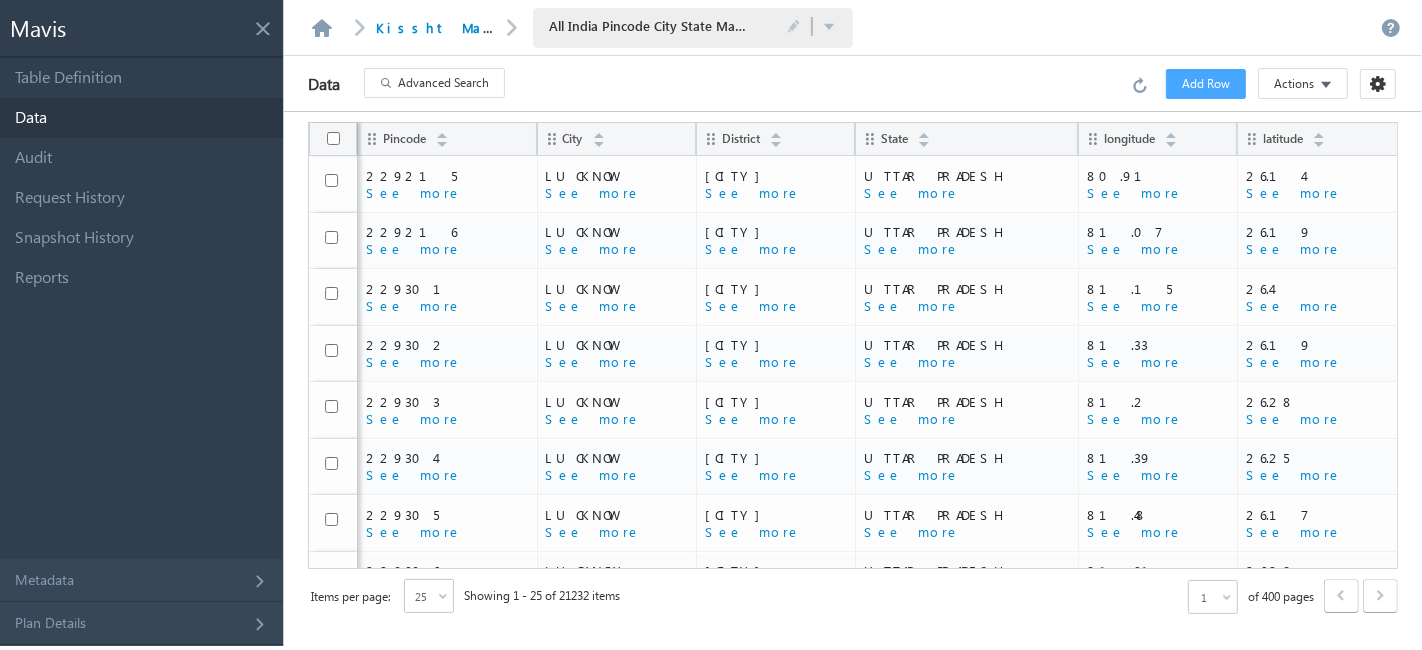 click on "Advanced Search" at bounding box center [443, 83] 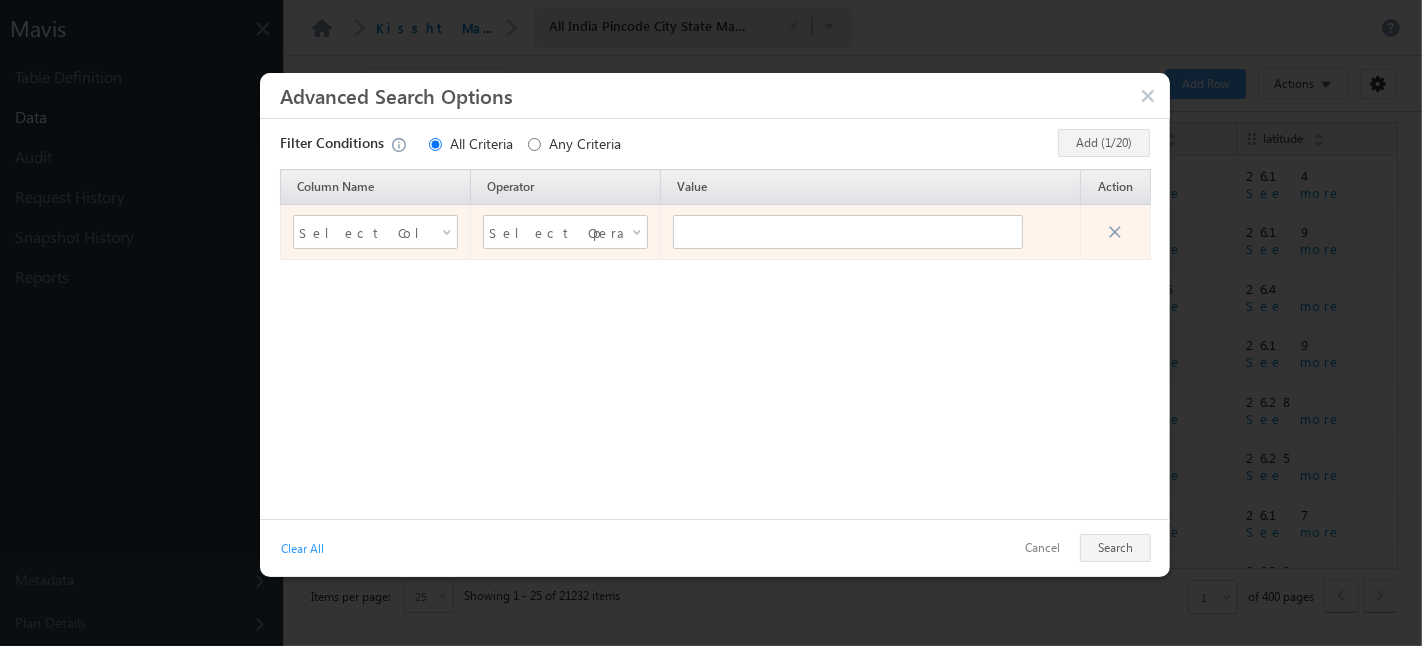 click on "Select Column Name" at bounding box center (363, 232) 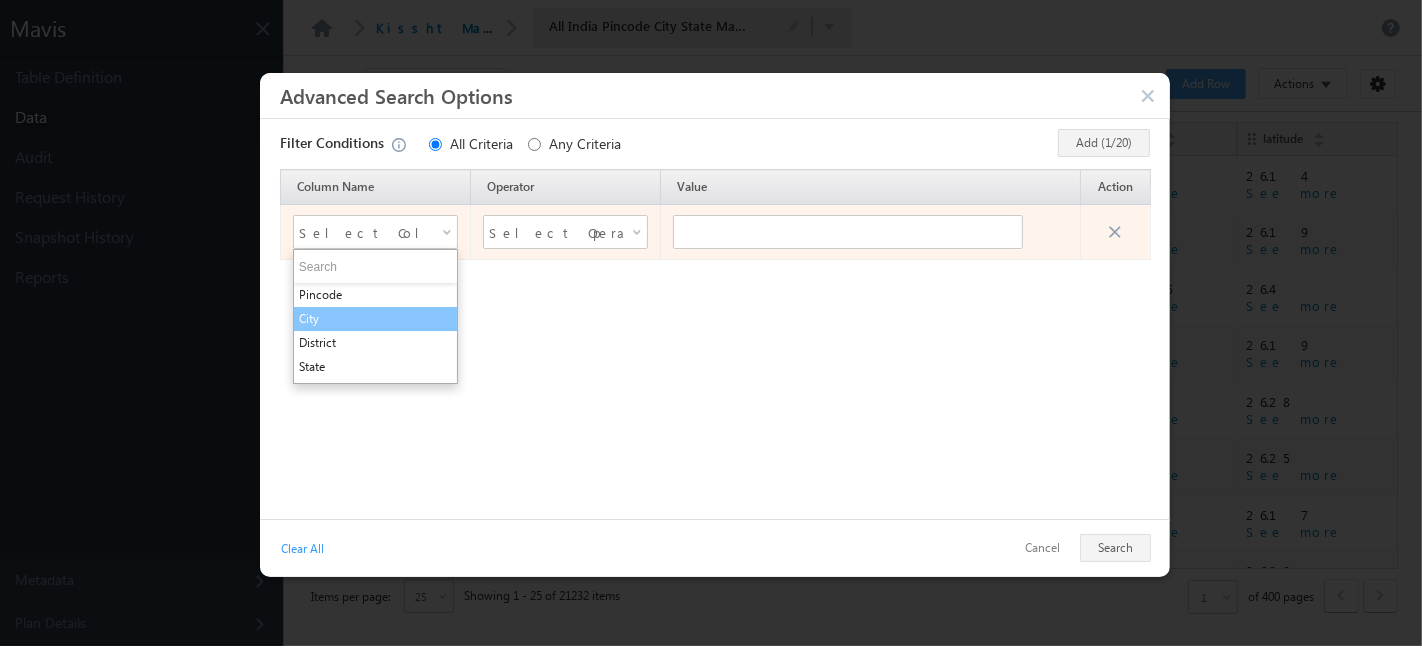 click on "City" at bounding box center [375, 319] 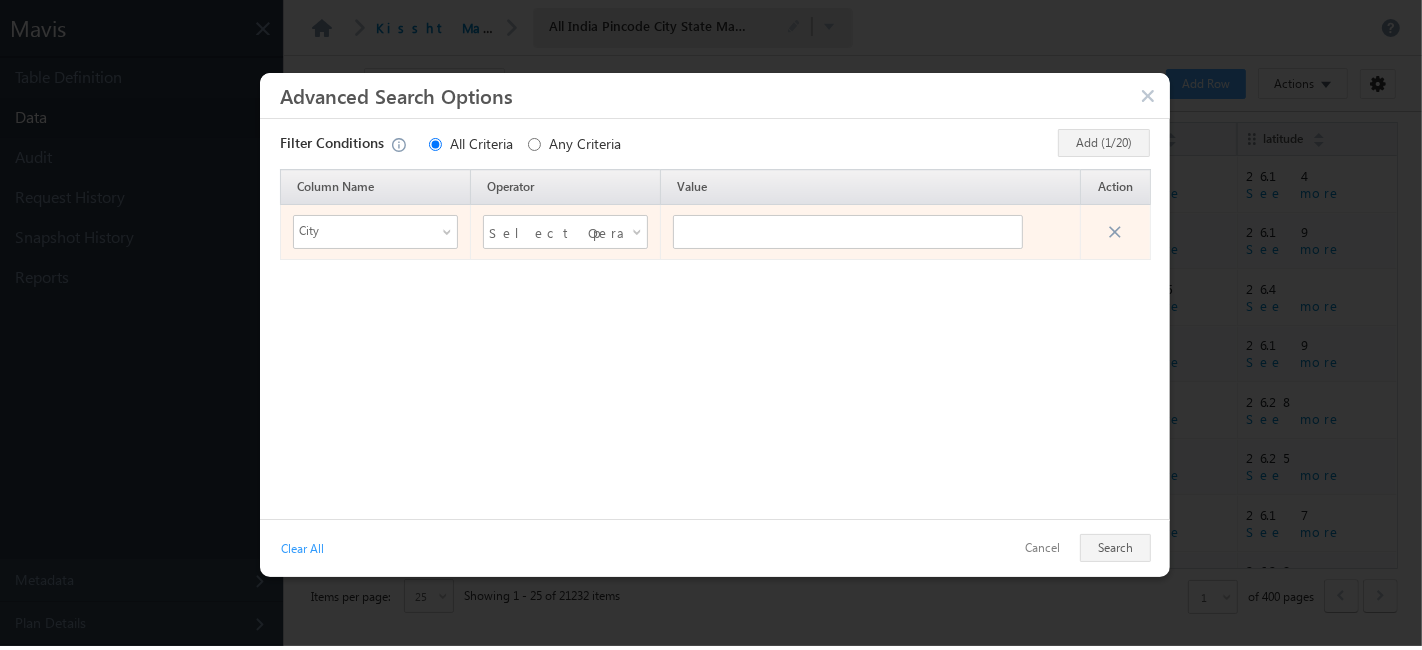 click on "Select Operator" at bounding box center [553, 232] 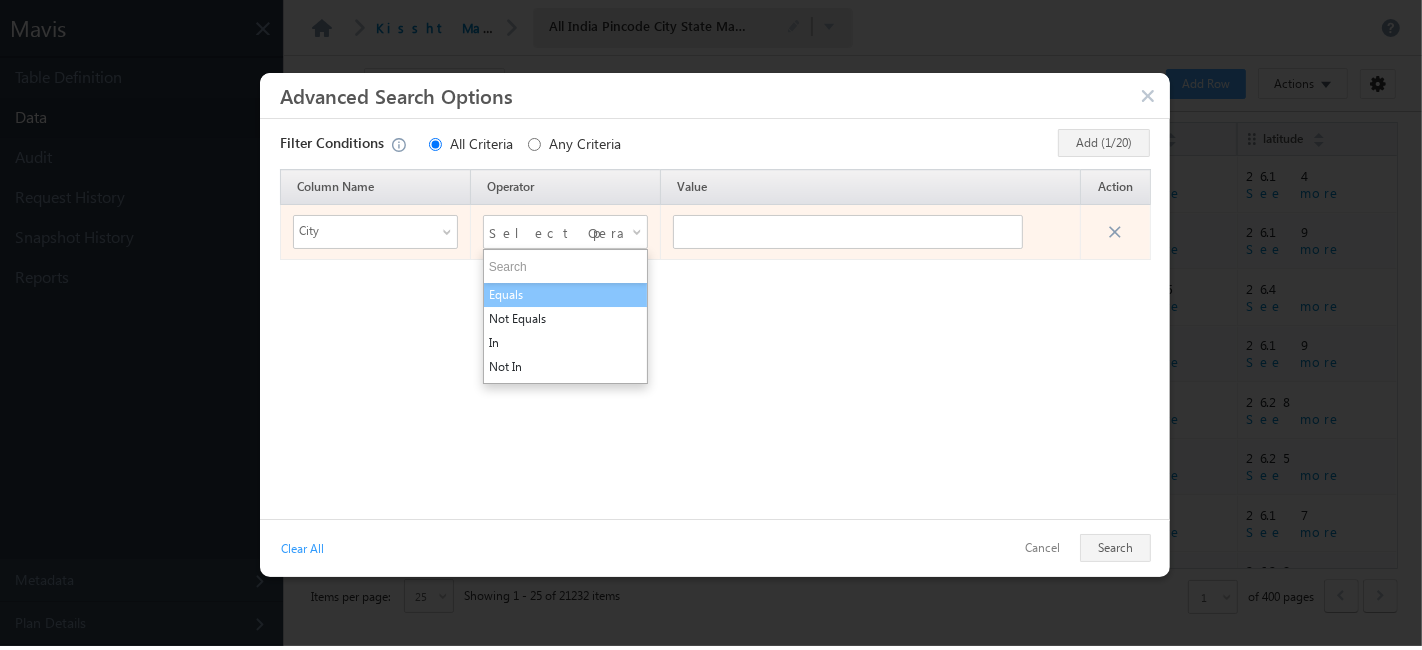 click on "Equals" at bounding box center [565, 295] 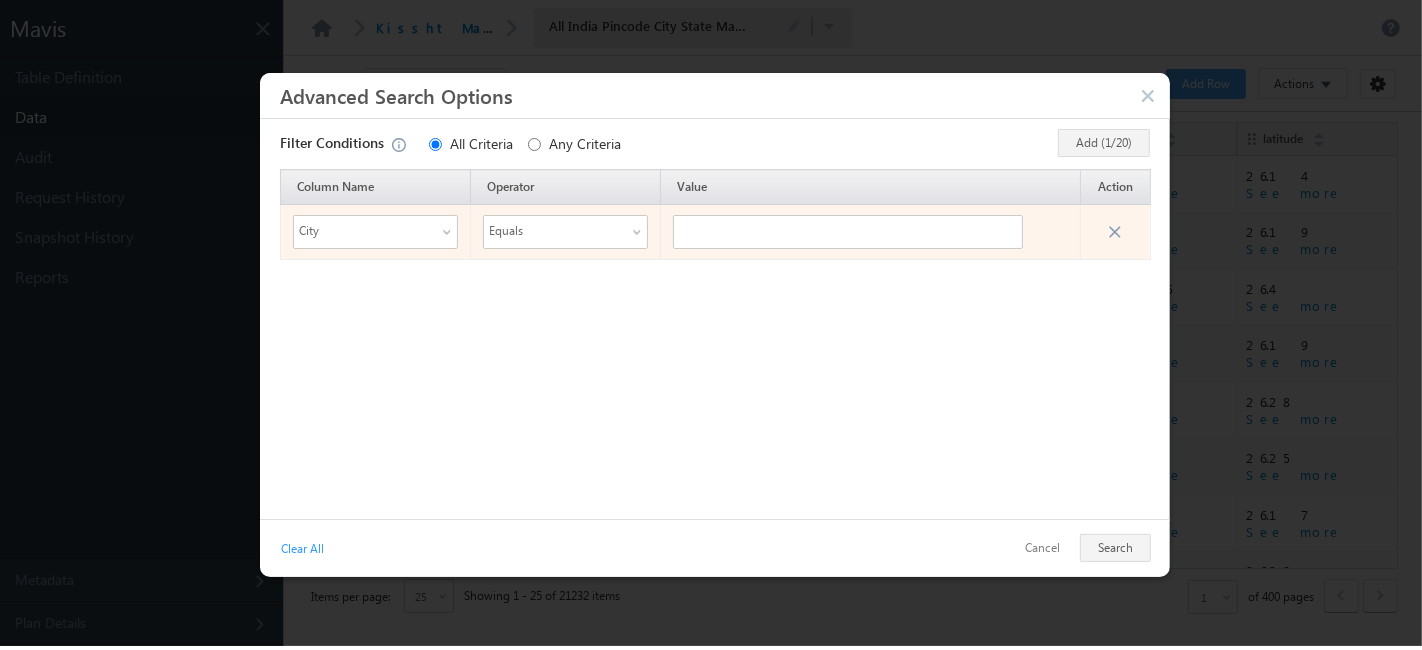 click at bounding box center (871, 232) 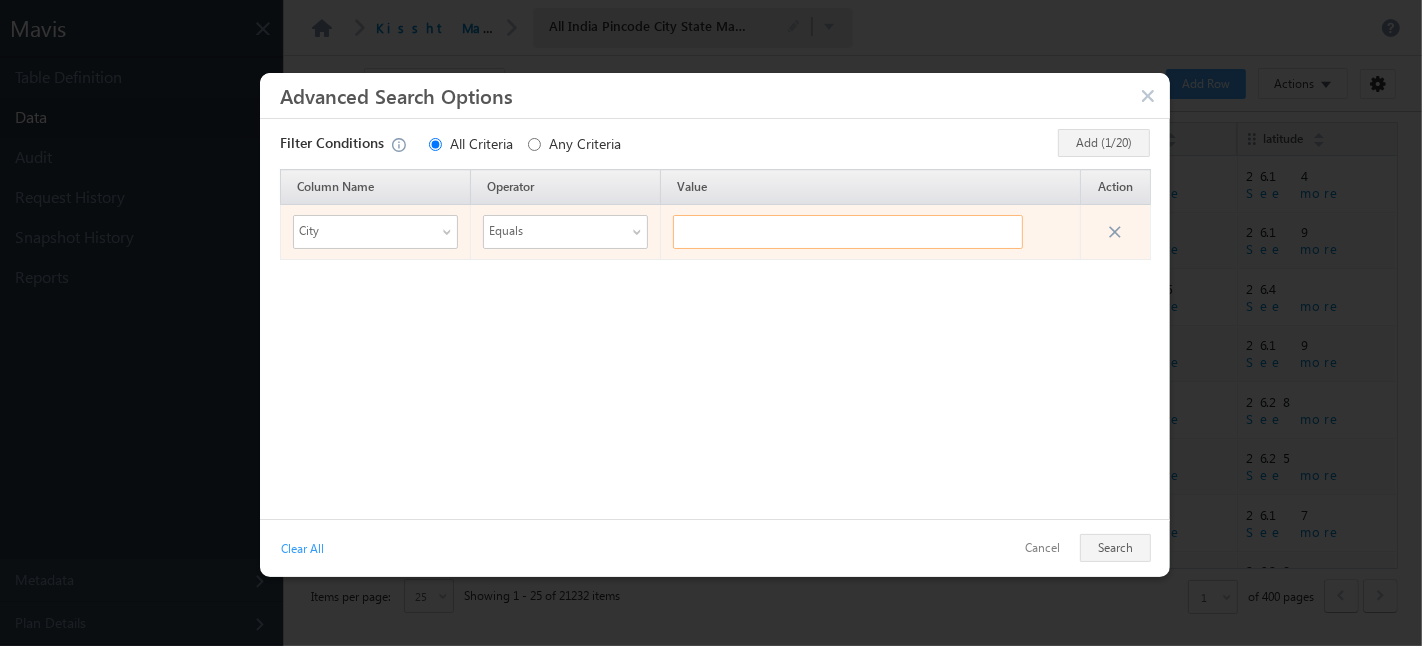 click at bounding box center (848, 232) 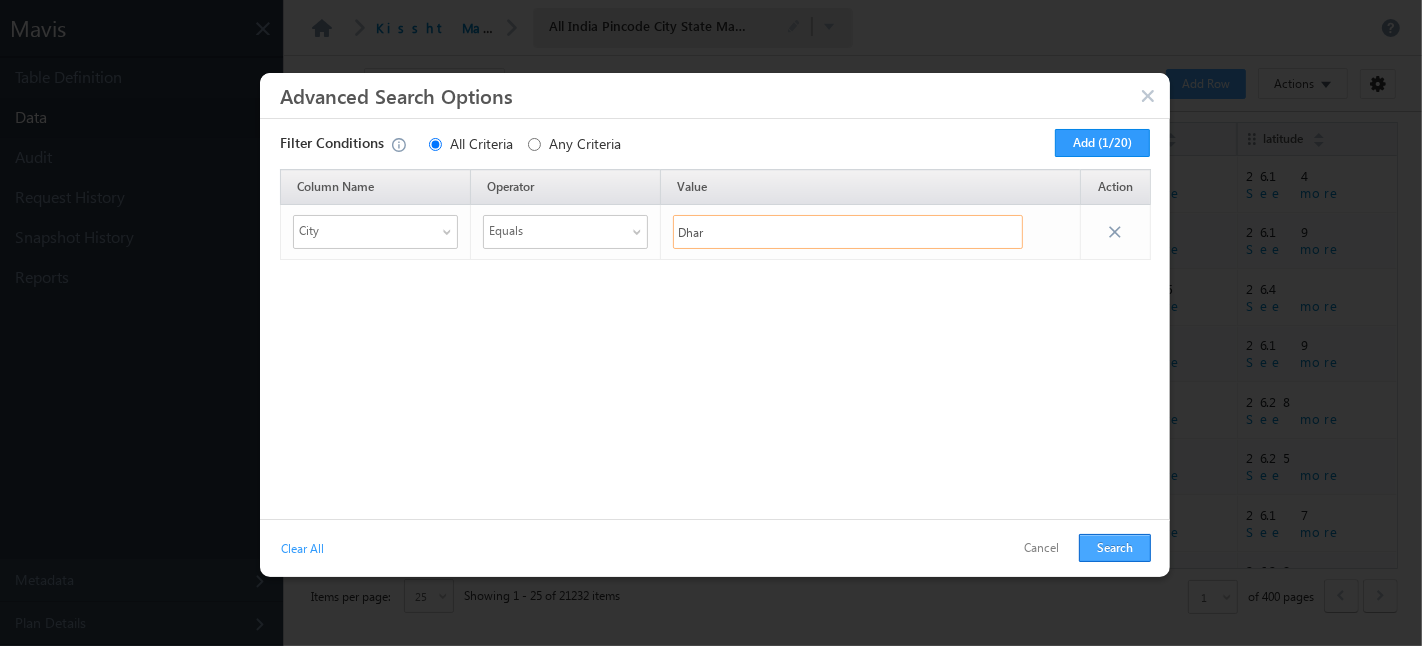 type on "Dhar" 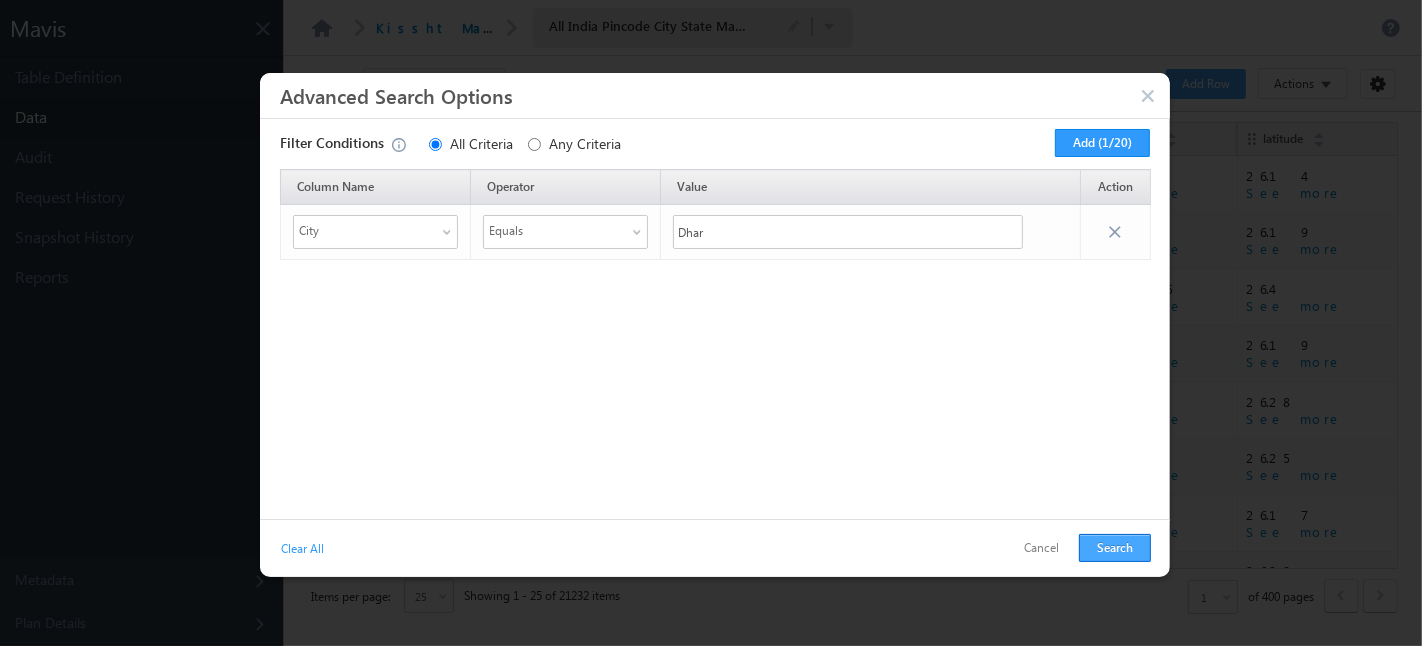 click on "Search" at bounding box center [1115, 548] 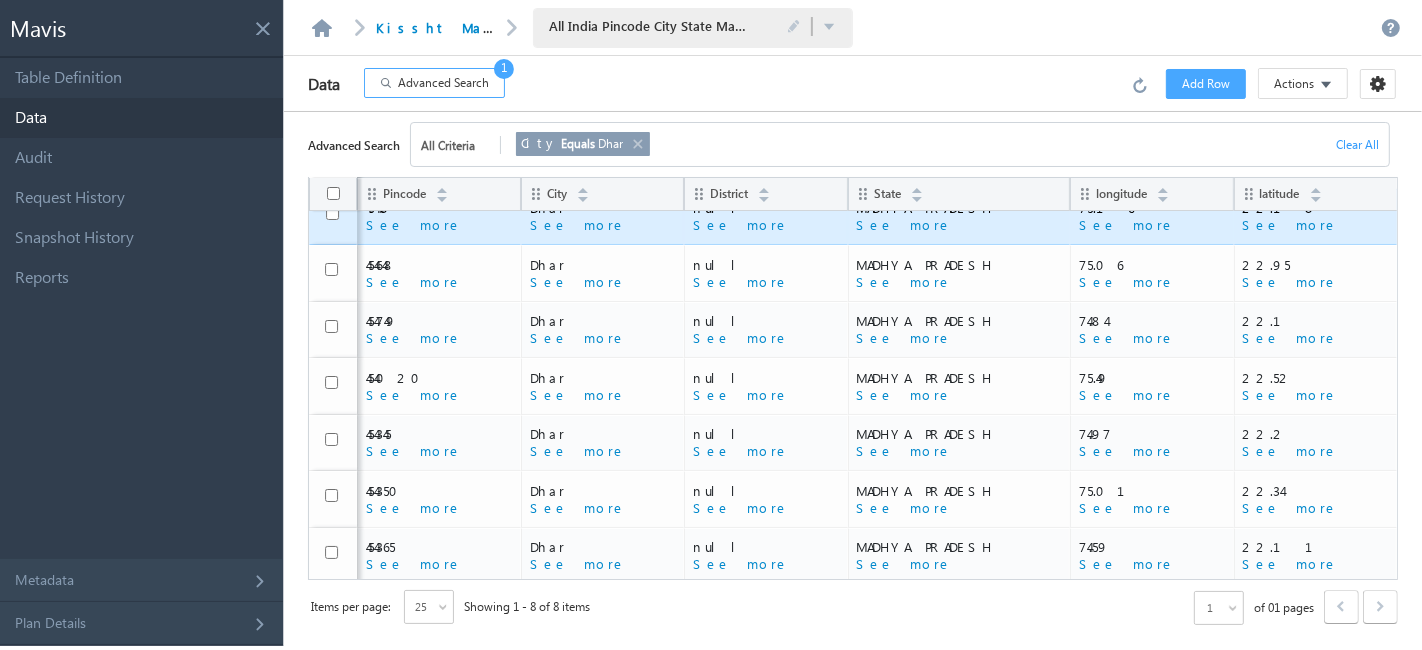 scroll, scrollTop: 0, scrollLeft: 0, axis: both 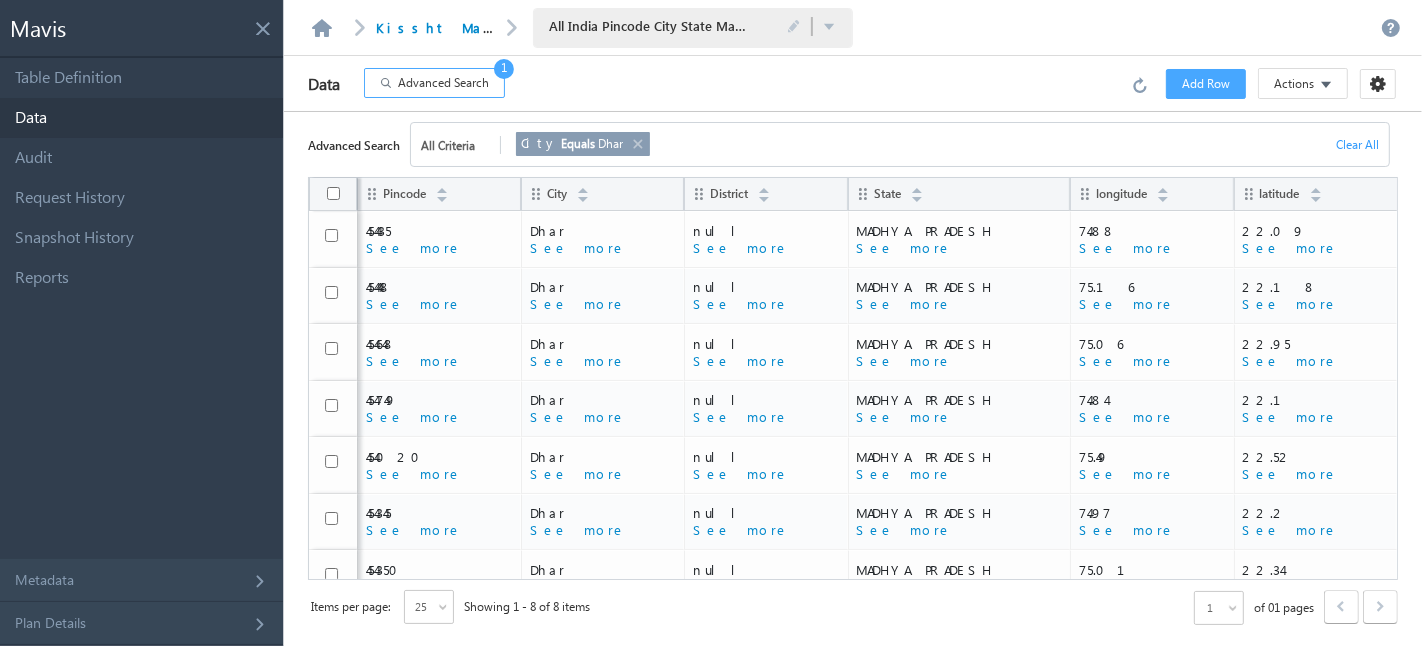 click on "Advanced Search" at bounding box center [443, 83] 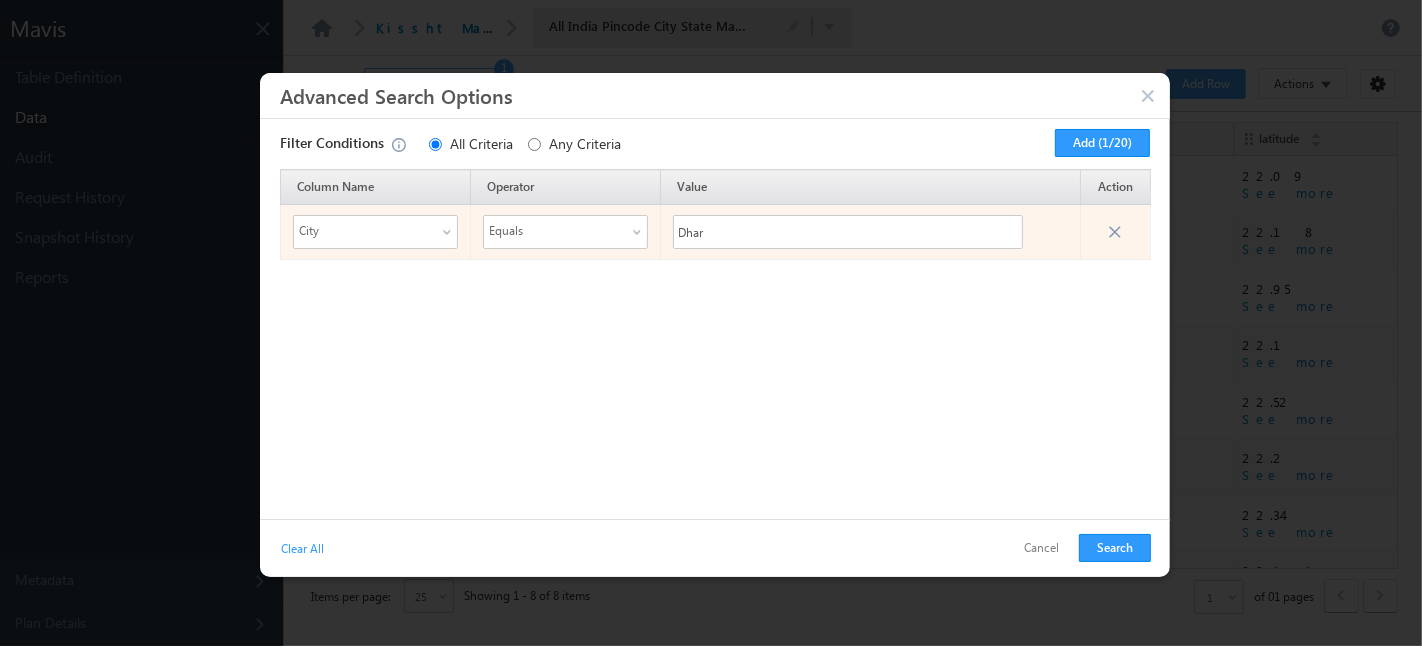 click on "City" at bounding box center (363, 231) 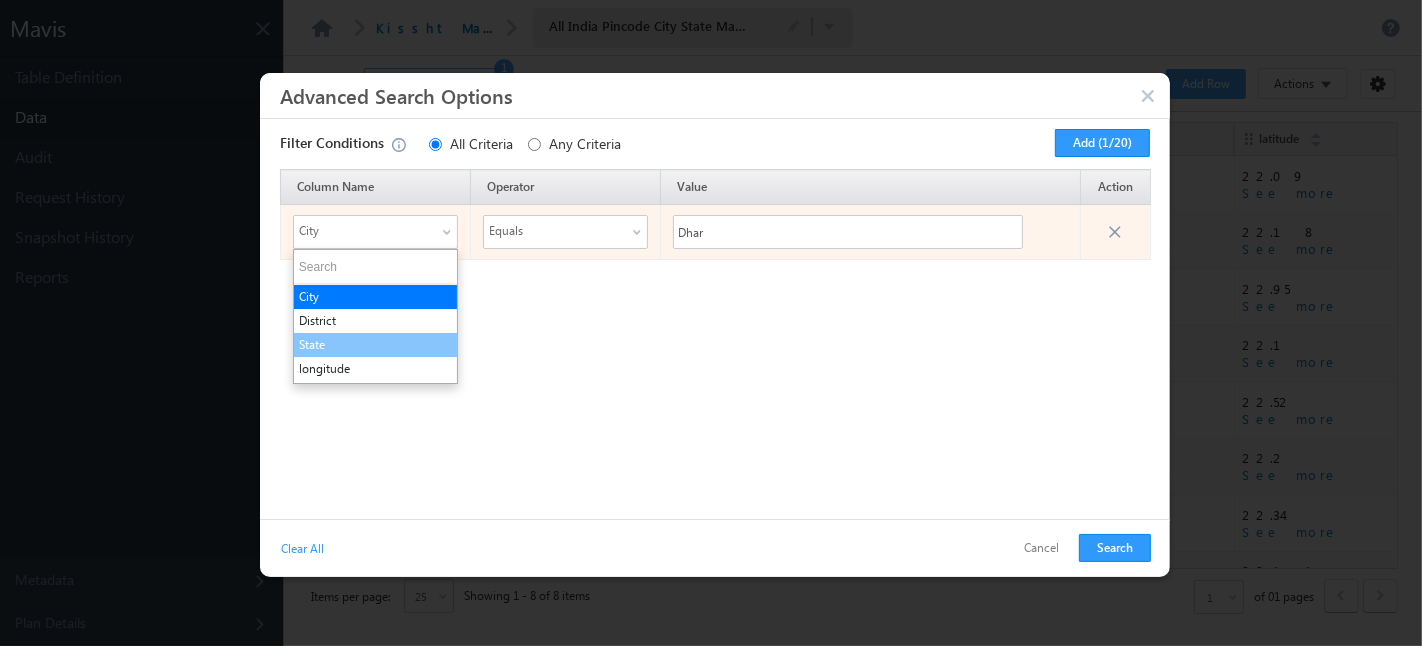 scroll, scrollTop: 0, scrollLeft: 0, axis: both 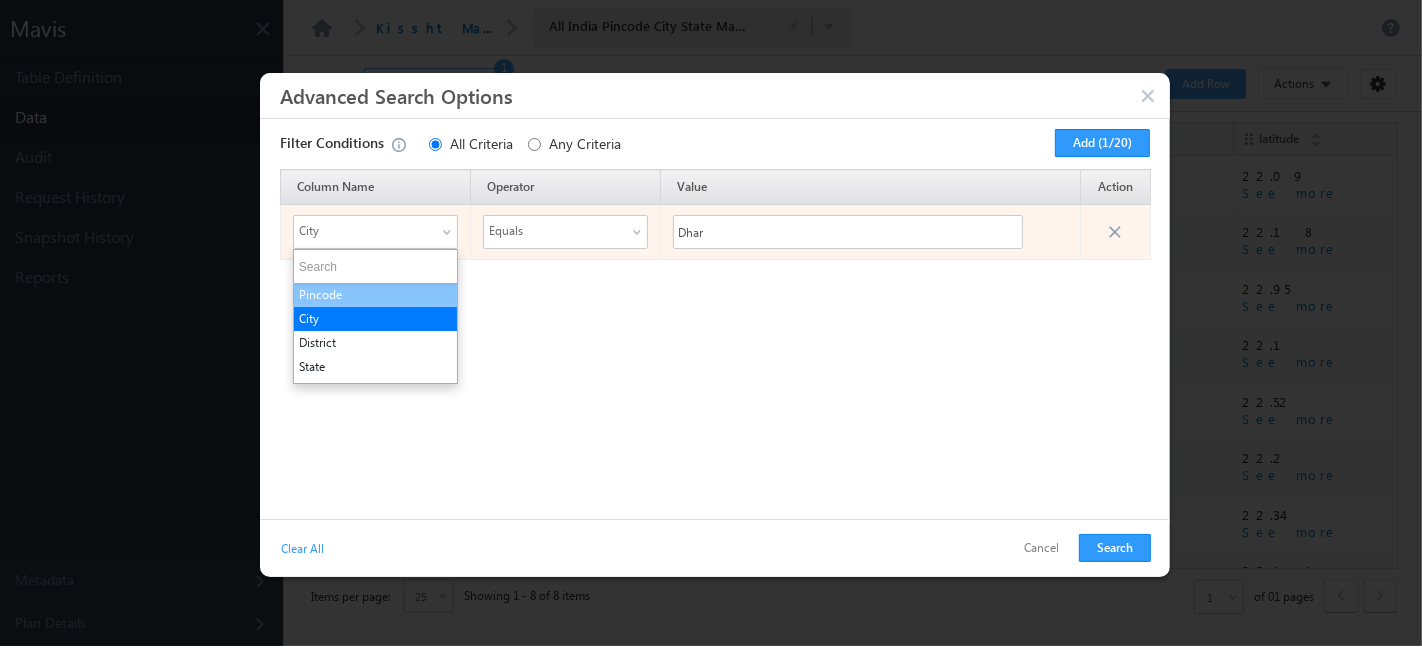 click on "Pincode" at bounding box center (375, 295) 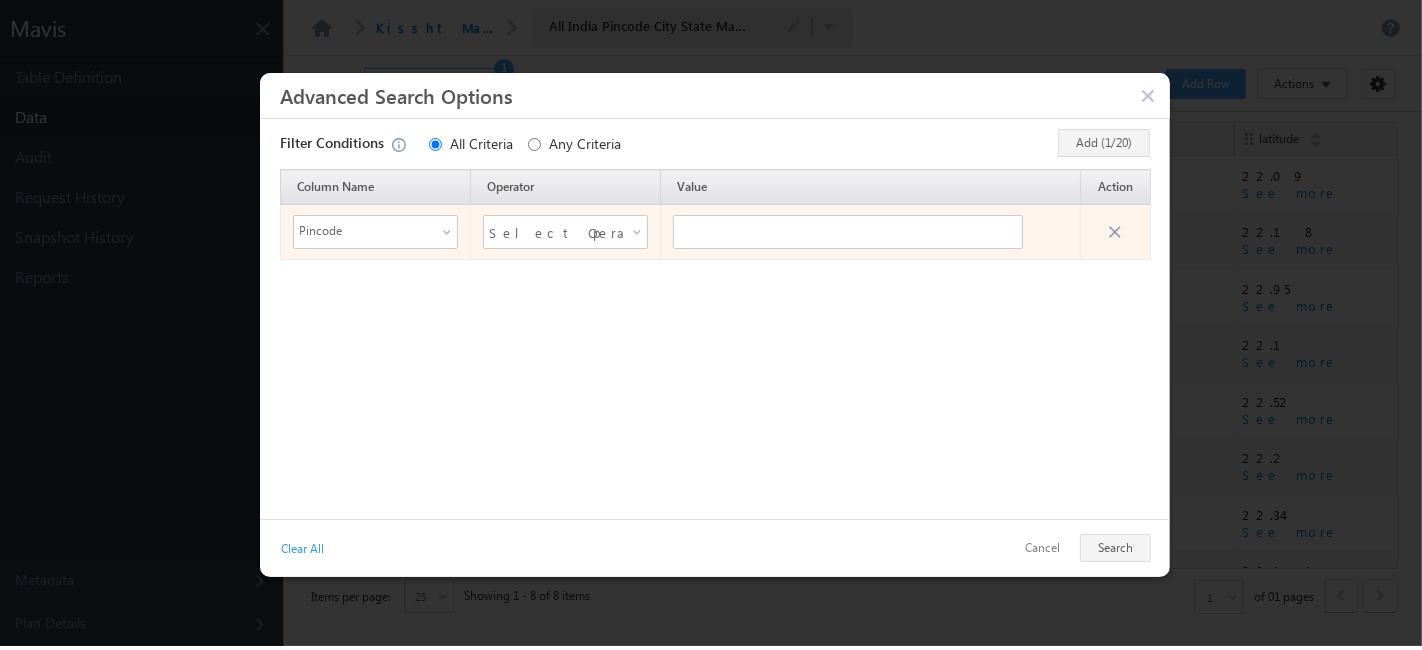click on "Select Operator" at bounding box center (553, 232) 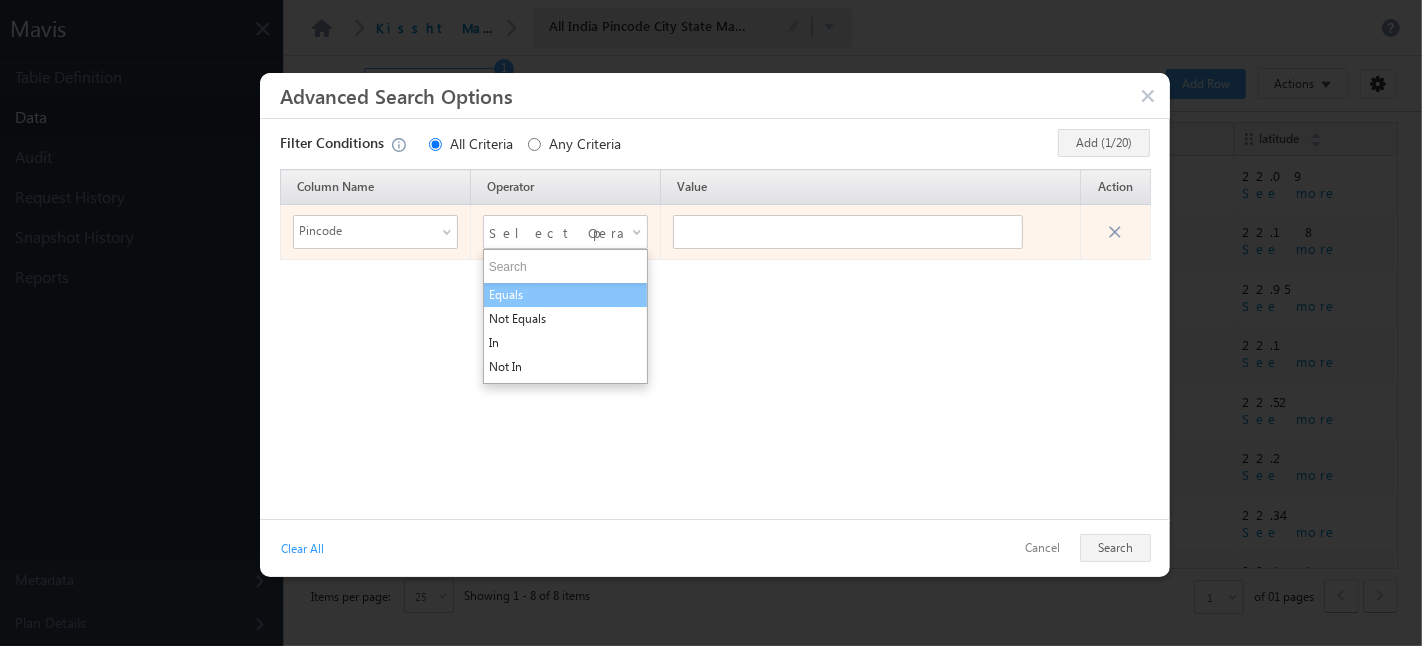 click on "Equals" at bounding box center (565, 295) 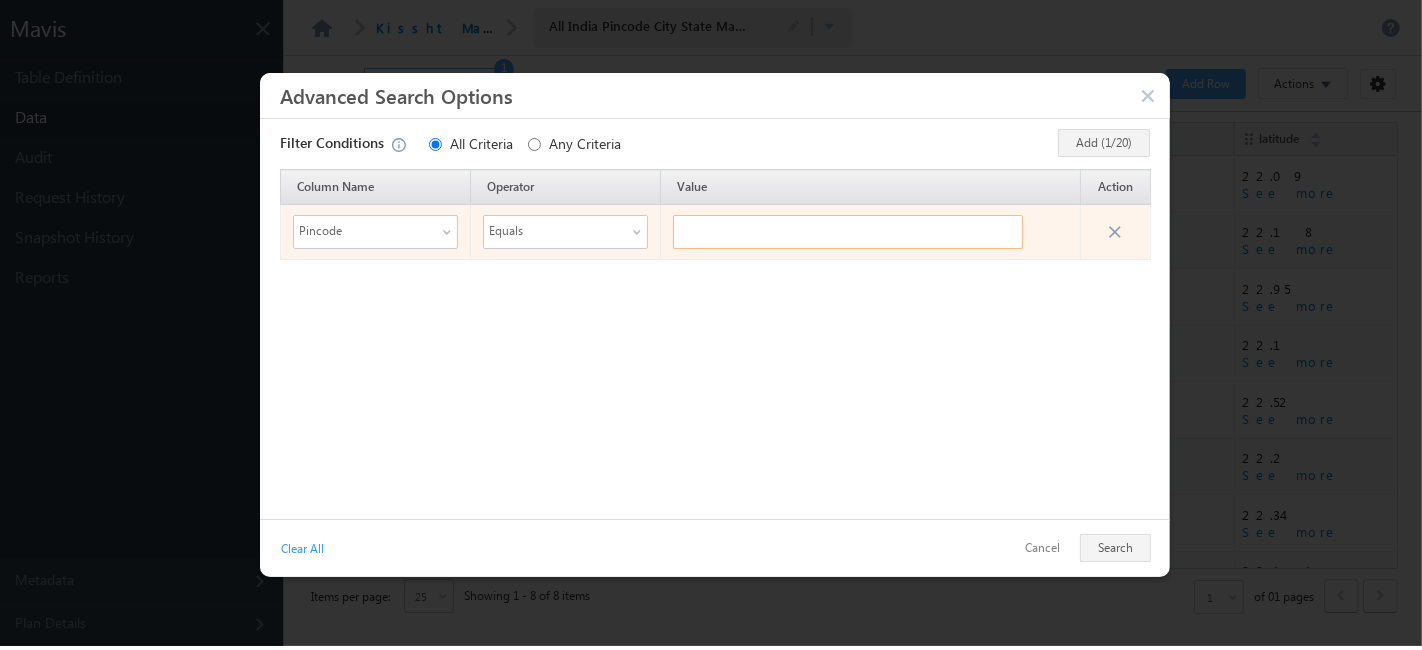 click at bounding box center (848, 232) 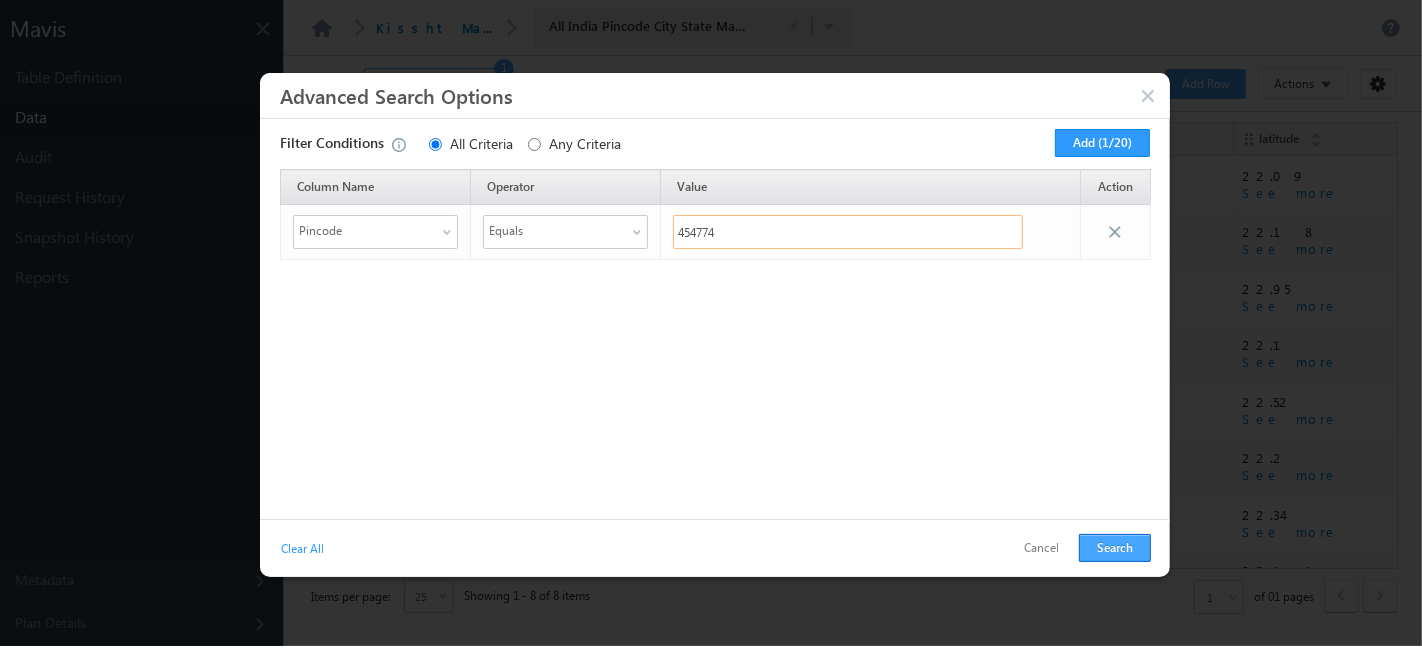 type on "454774" 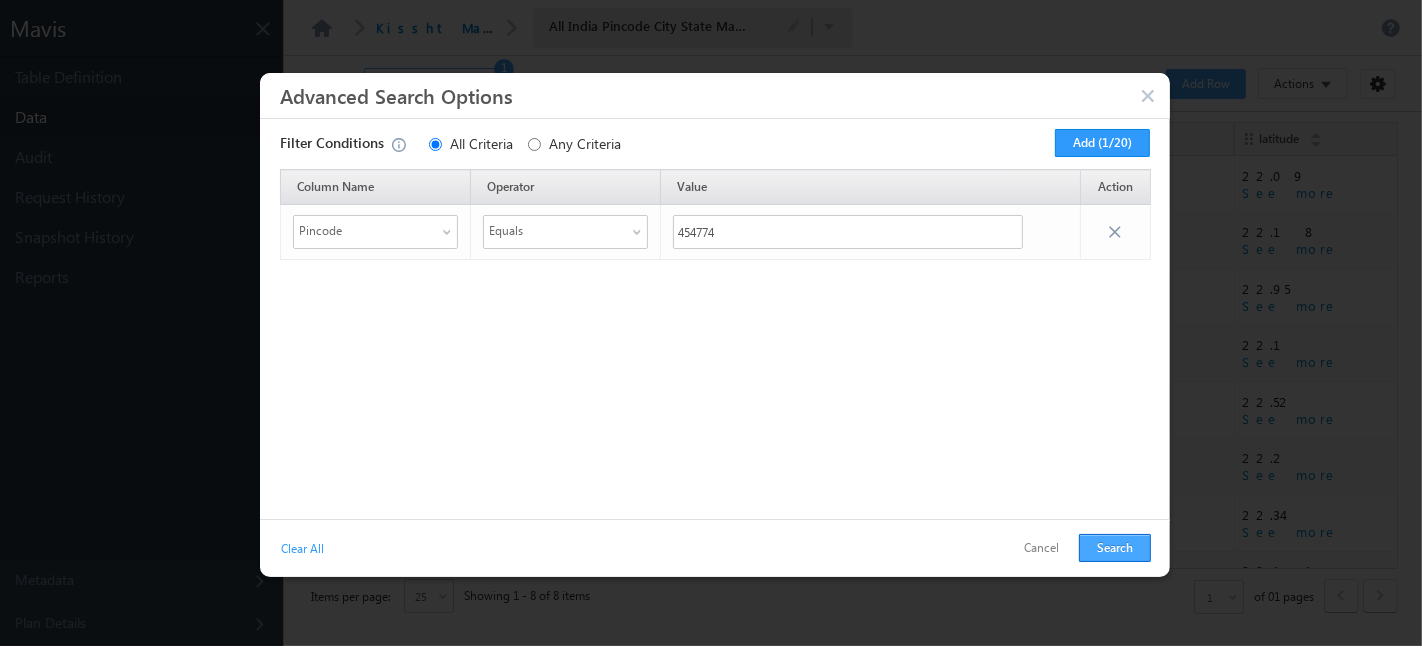 click on "Search" at bounding box center [1115, 548] 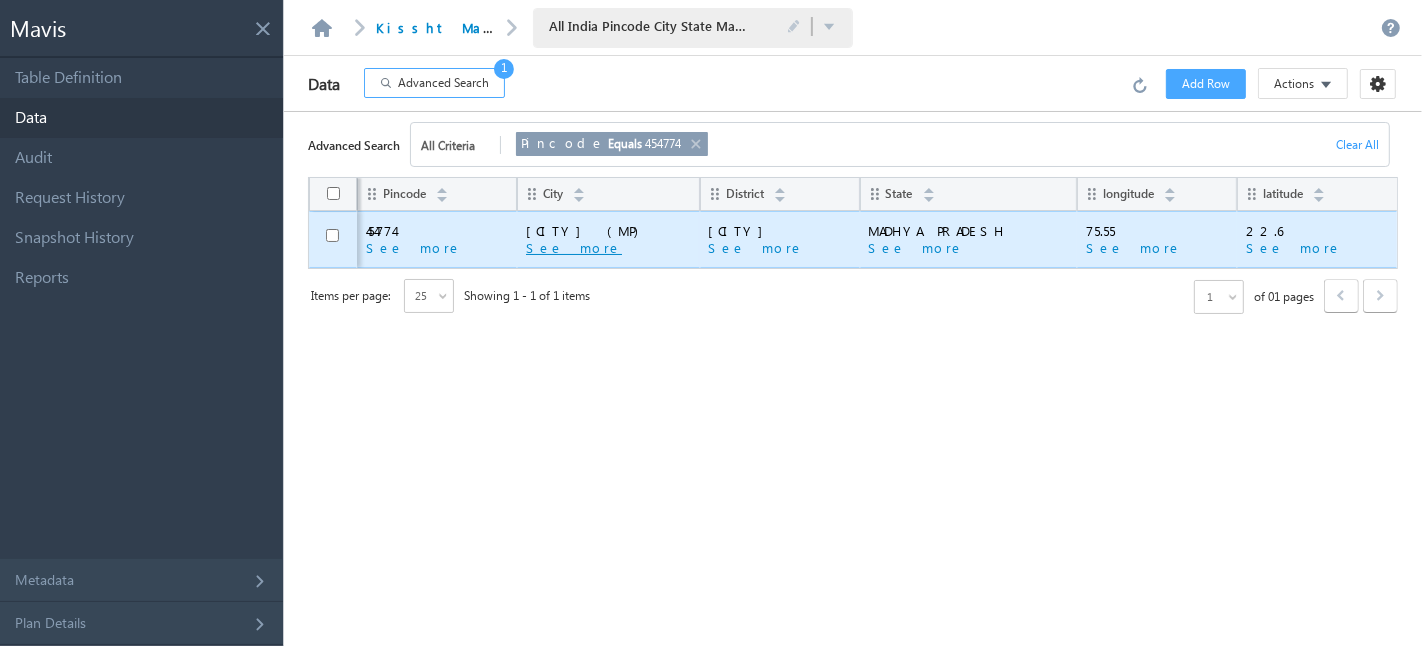 click on "See more" at bounding box center (574, 248) 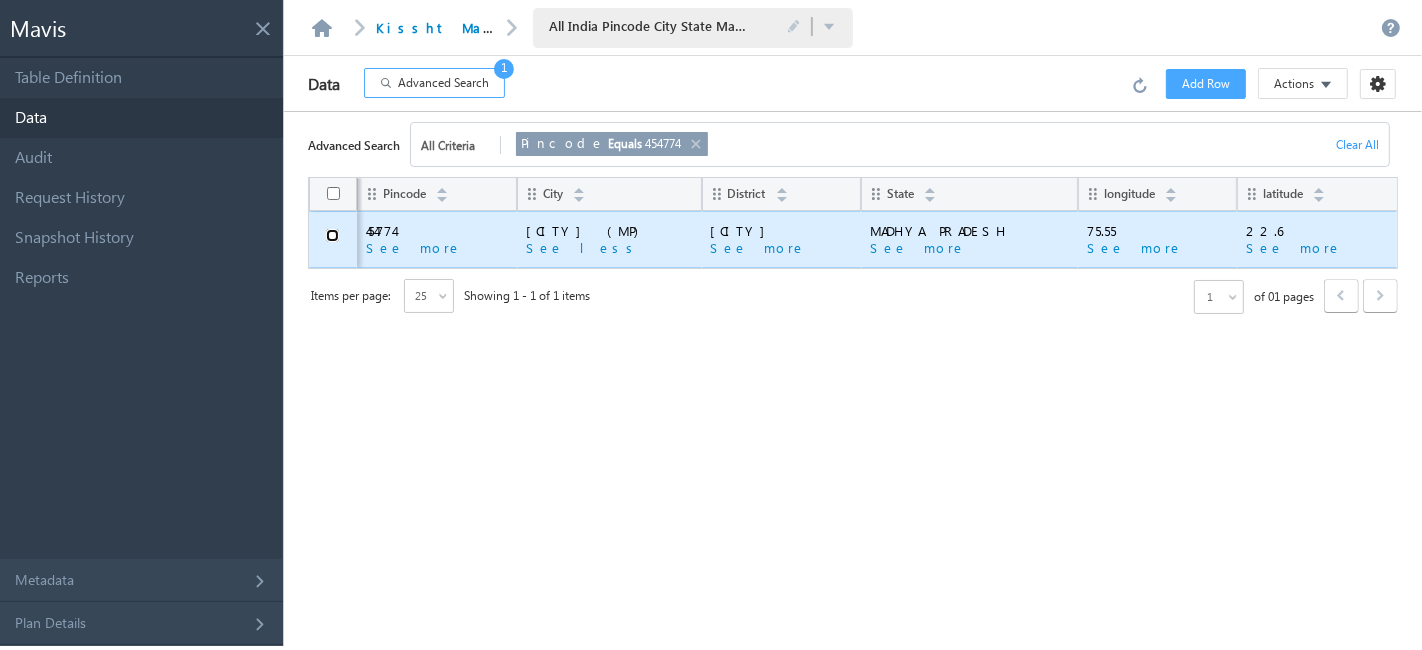 click at bounding box center [332, 235] 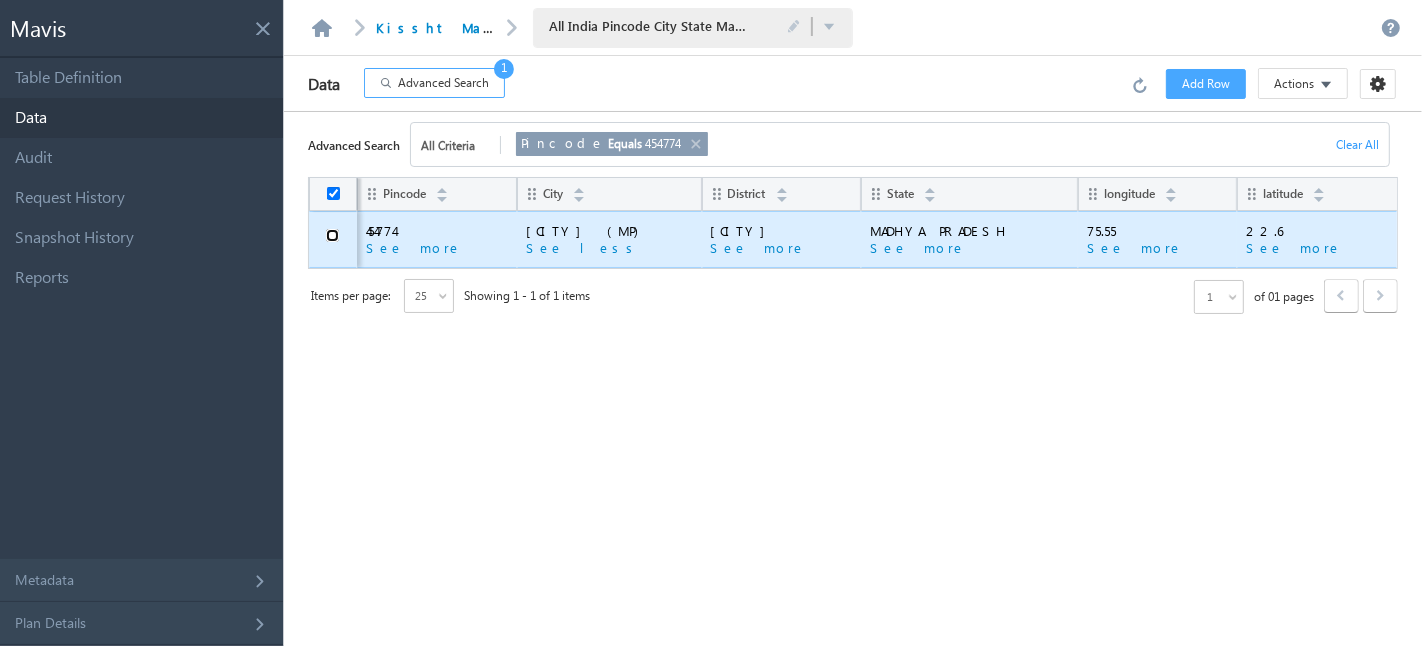 checkbox on "true" 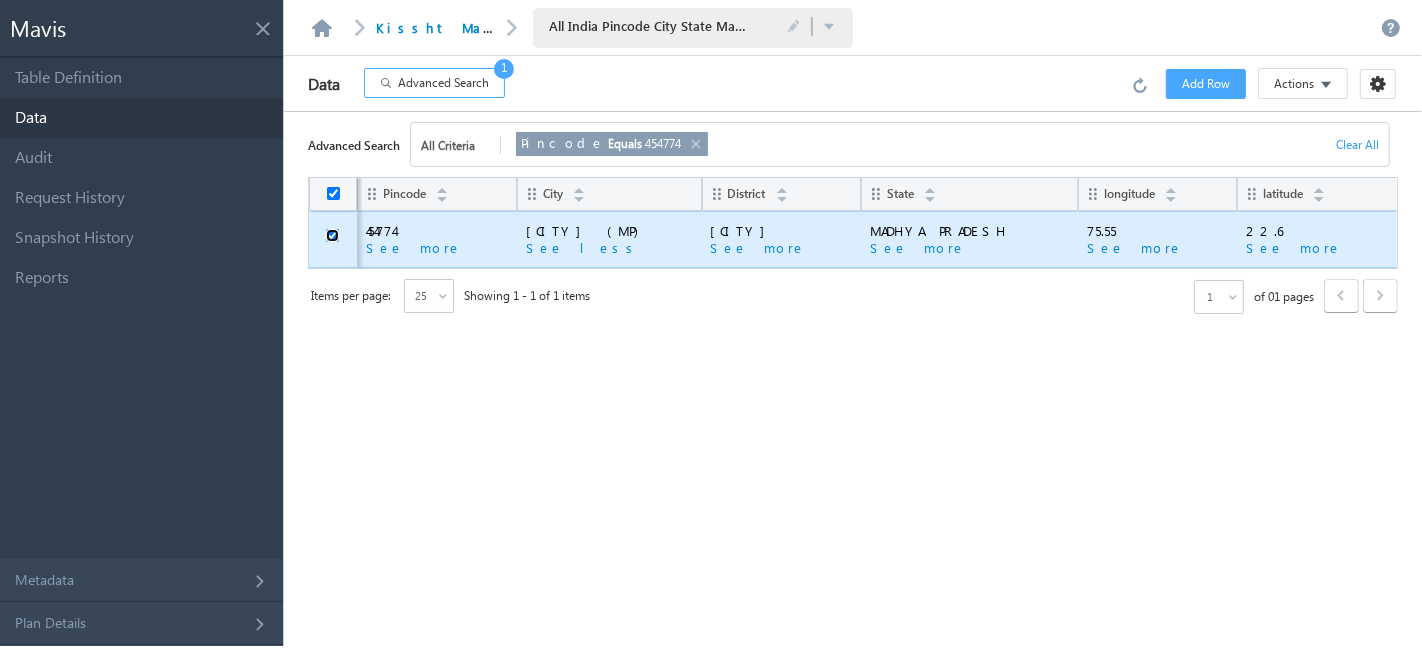 checkbox on "true" 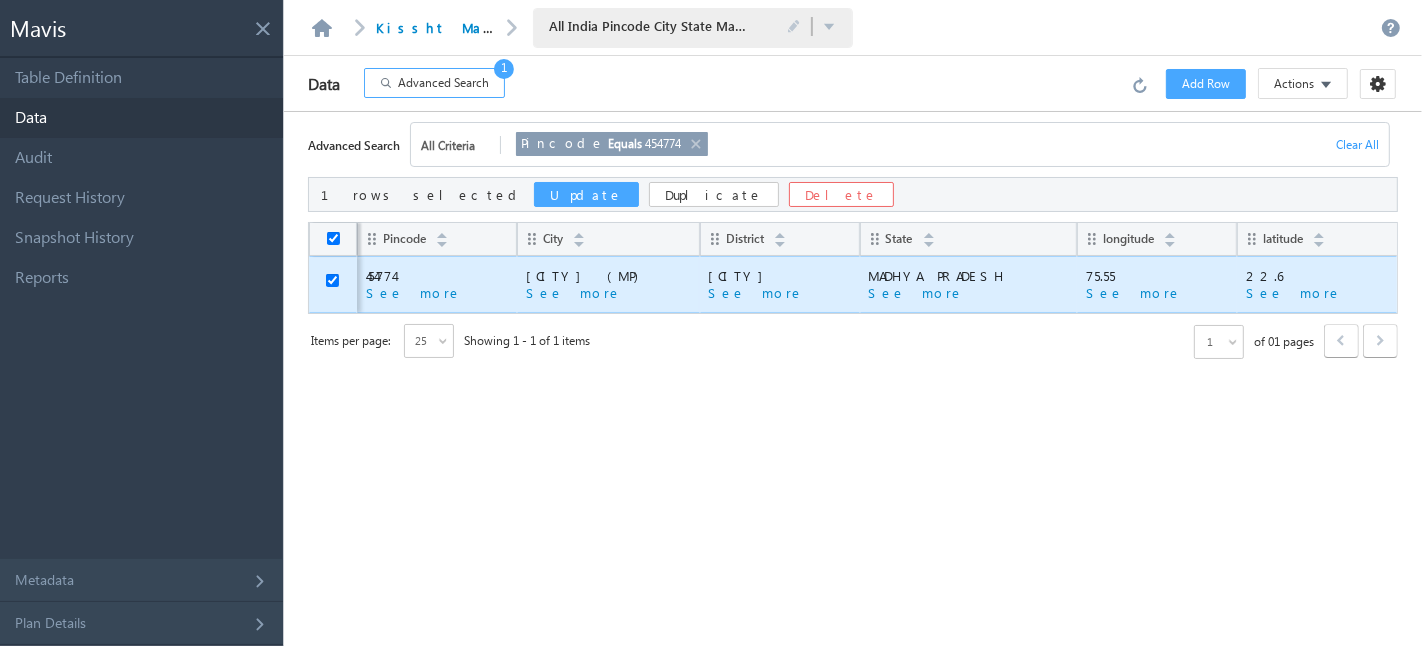 click on "Update" at bounding box center (586, 194) 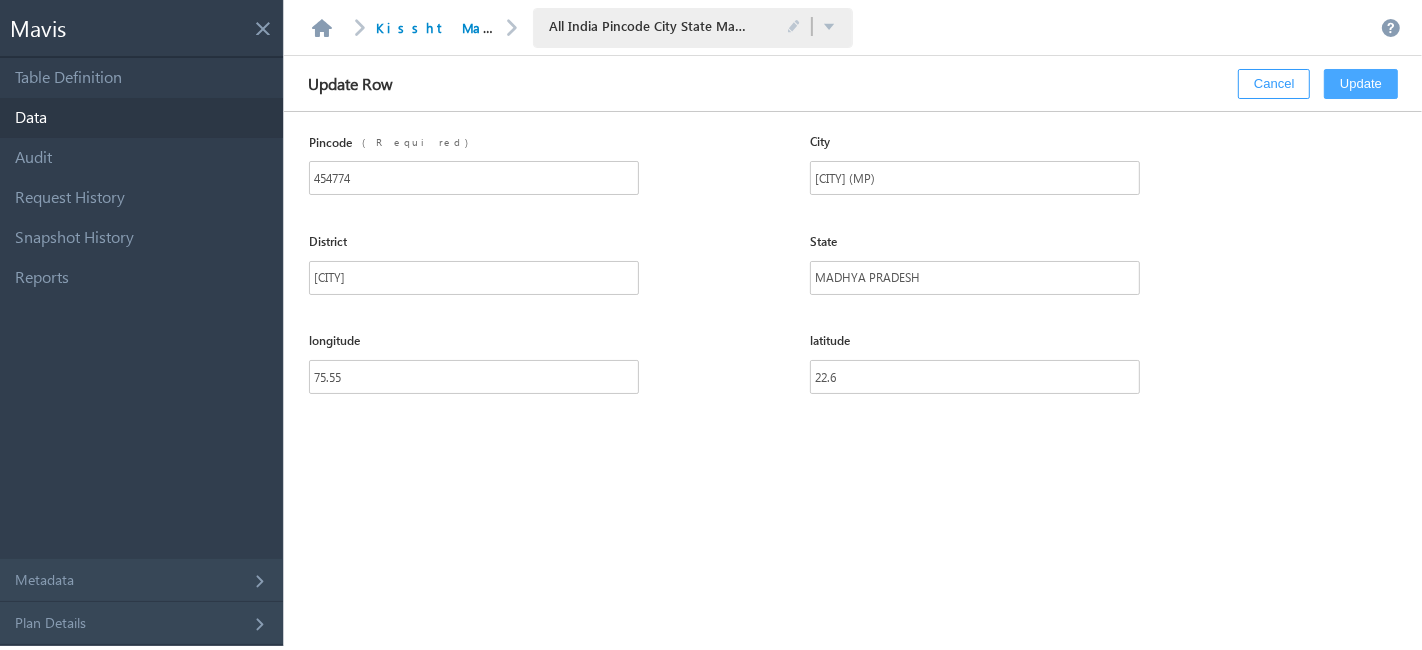 click on "City" at bounding box center (975, 147) 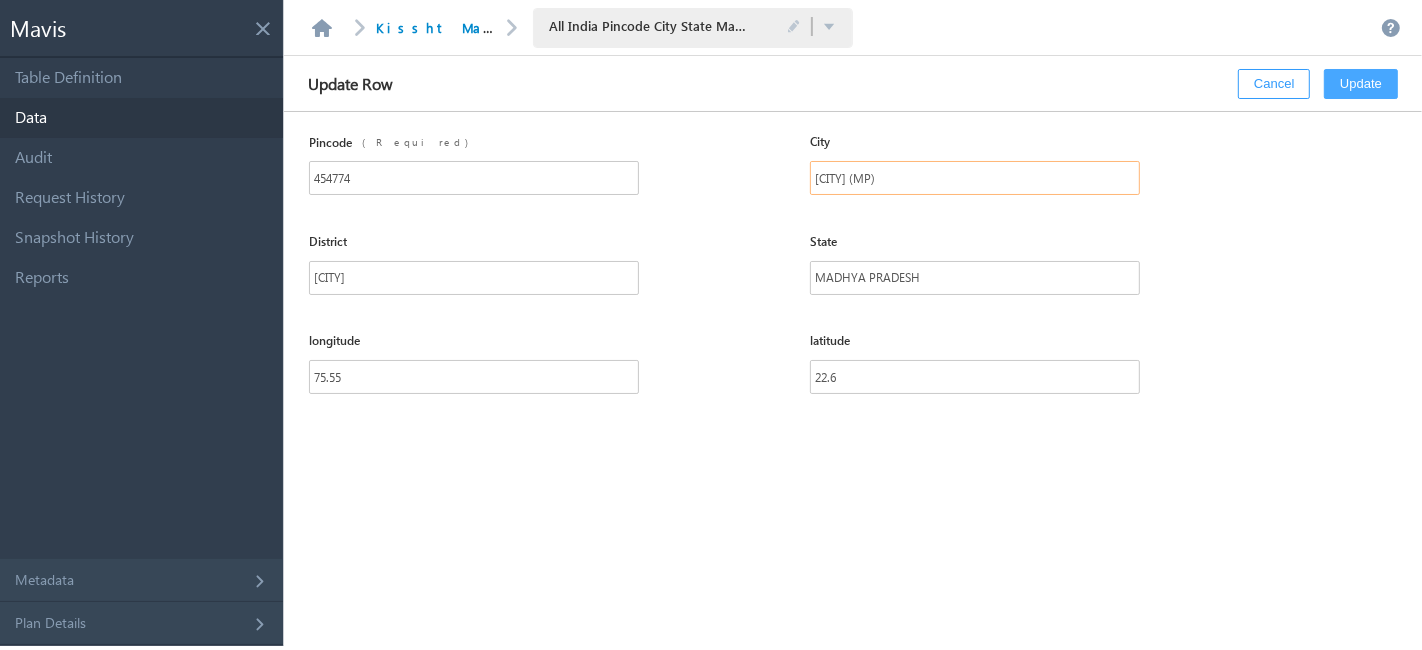 click on "[CITY] (MP)" at bounding box center [975, 178] 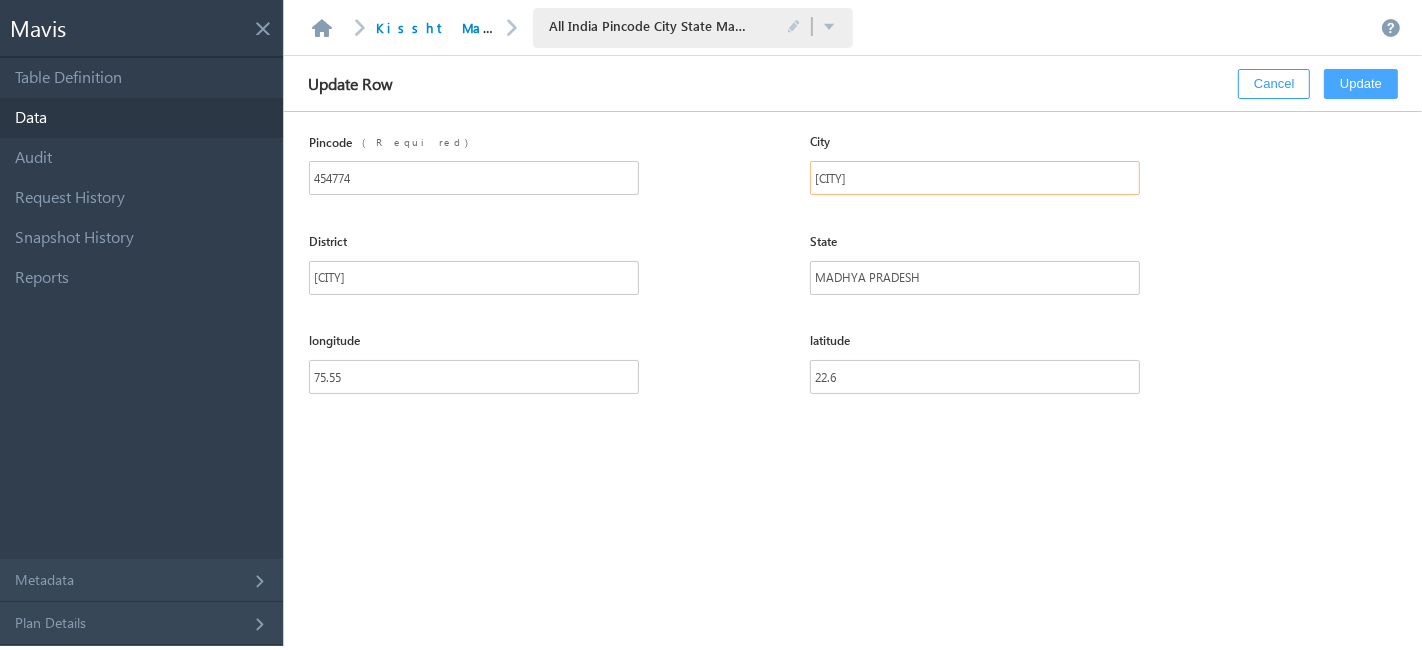 type on "[CITY]" 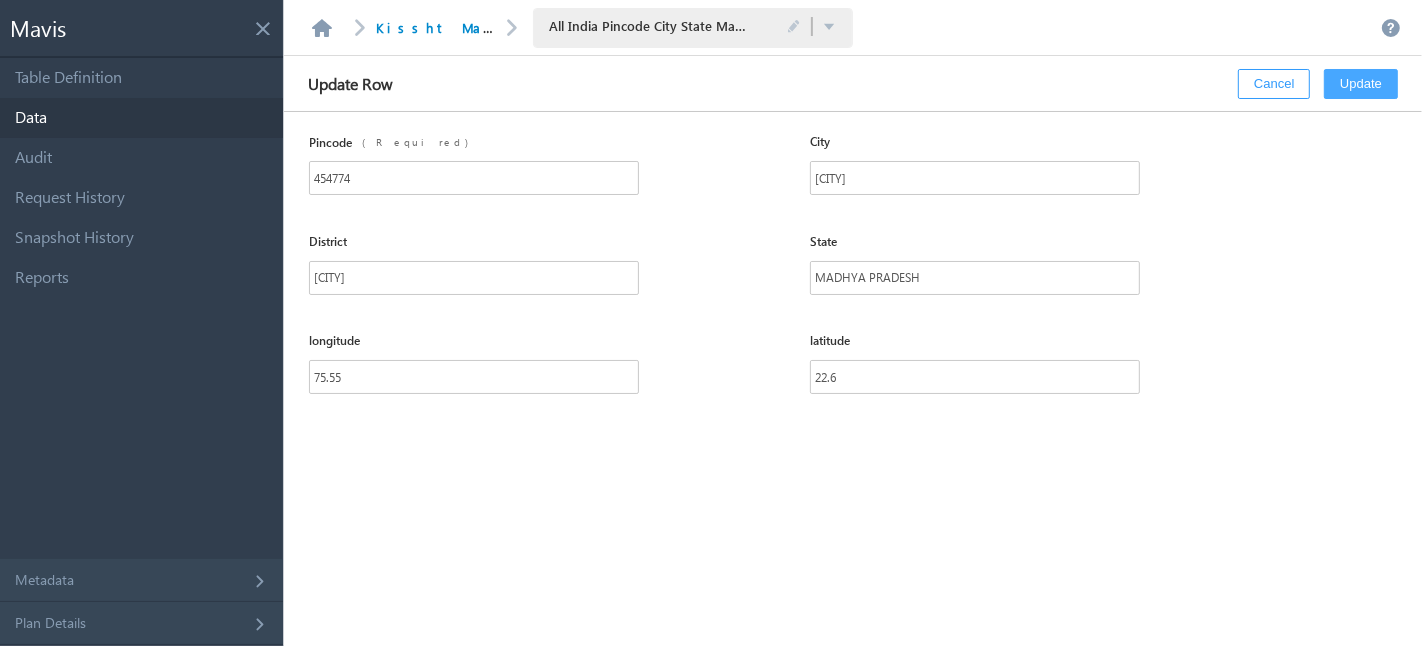 click on "Update" at bounding box center [1361, 84] 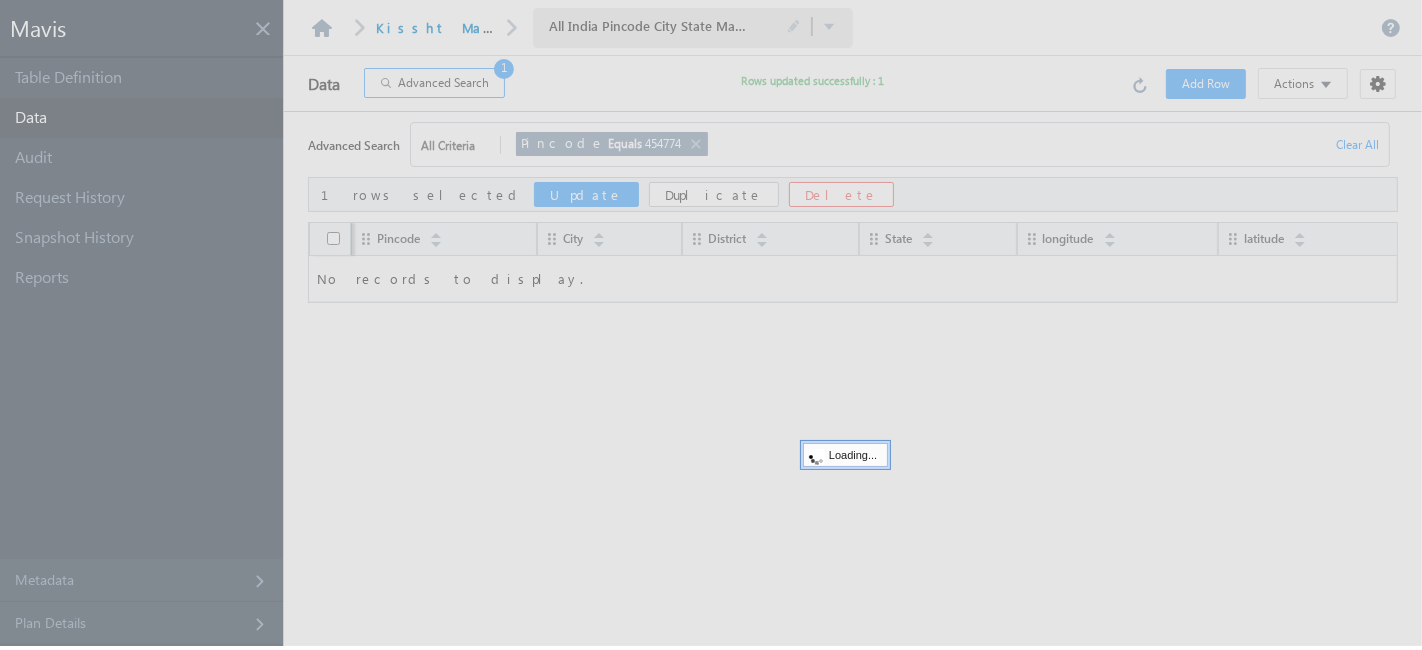 checkbox on "false" 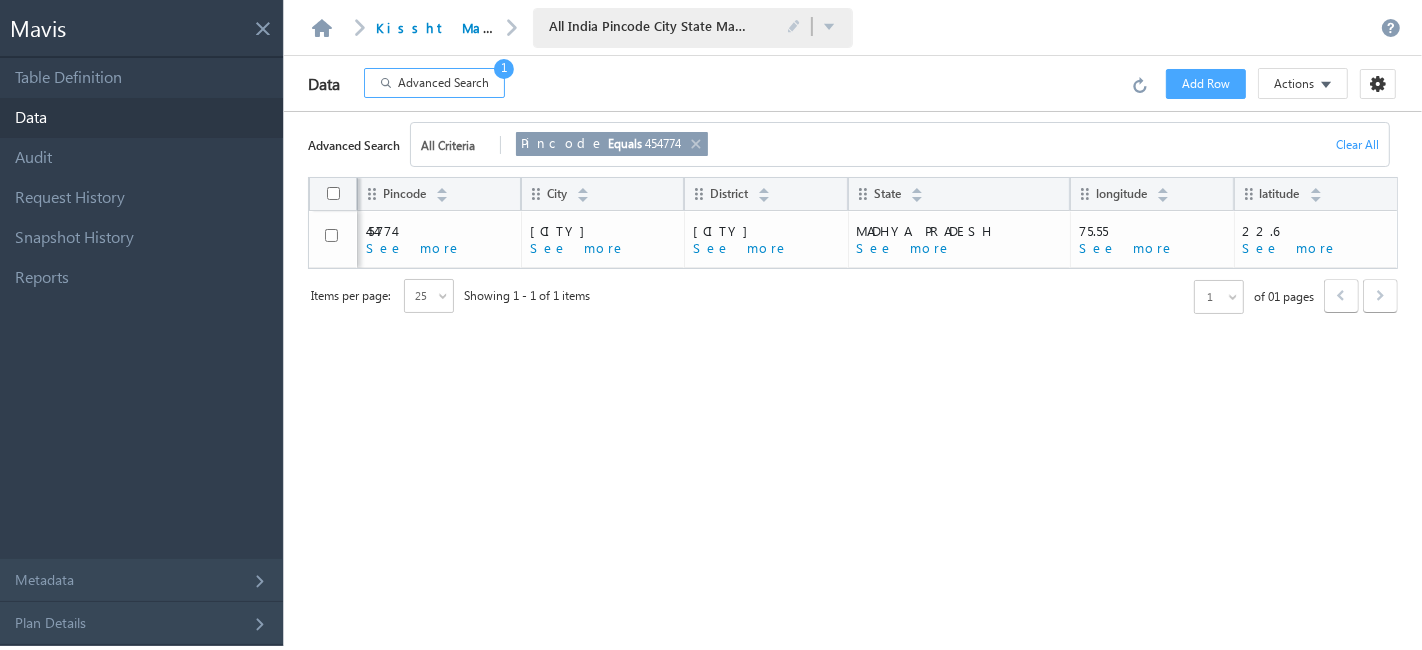 click on "Advanced Search" at bounding box center [443, 83] 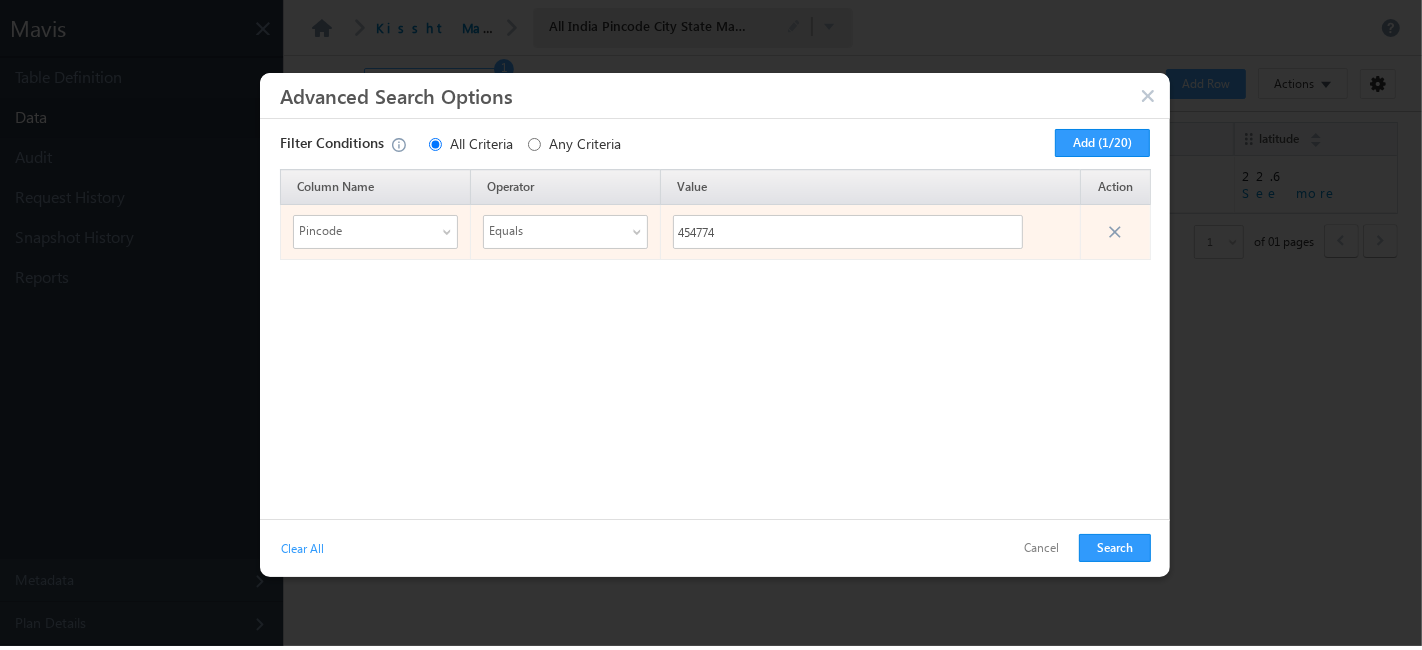 click on "Pincode" at bounding box center (363, 231) 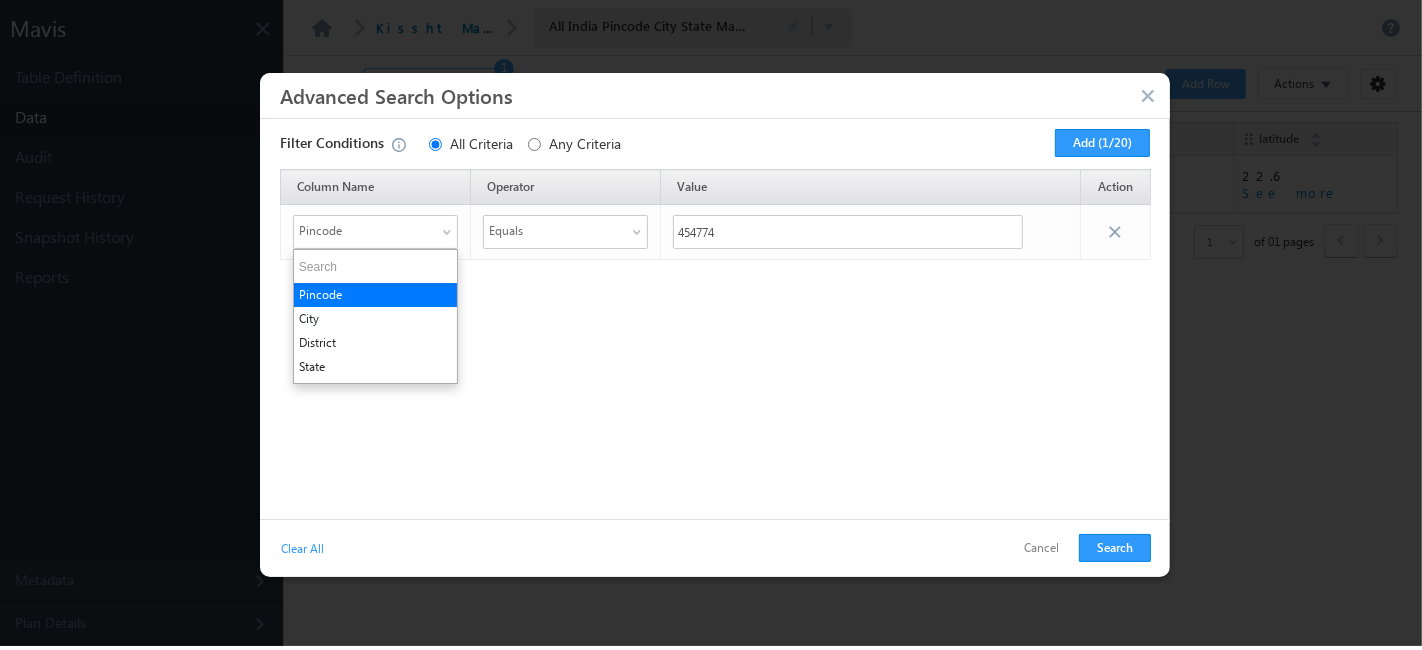 click at bounding box center [1150, 97] 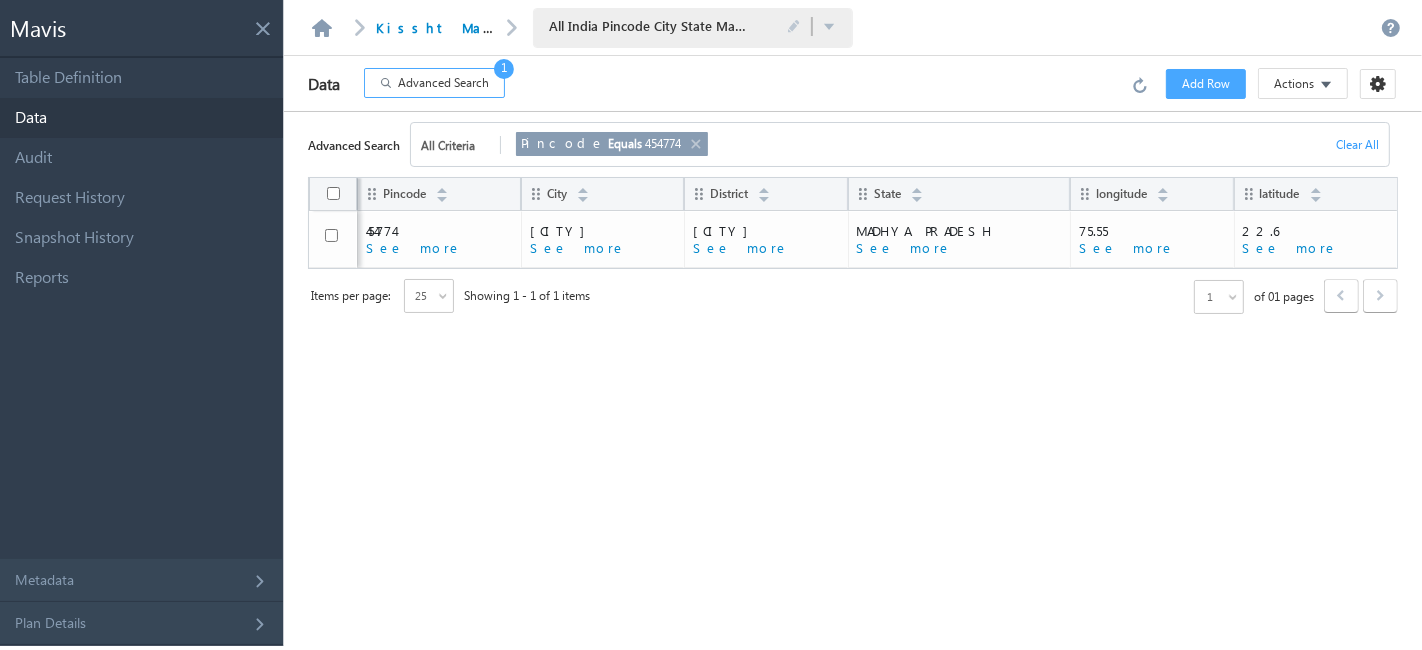 click at bounding box center [695, 144] 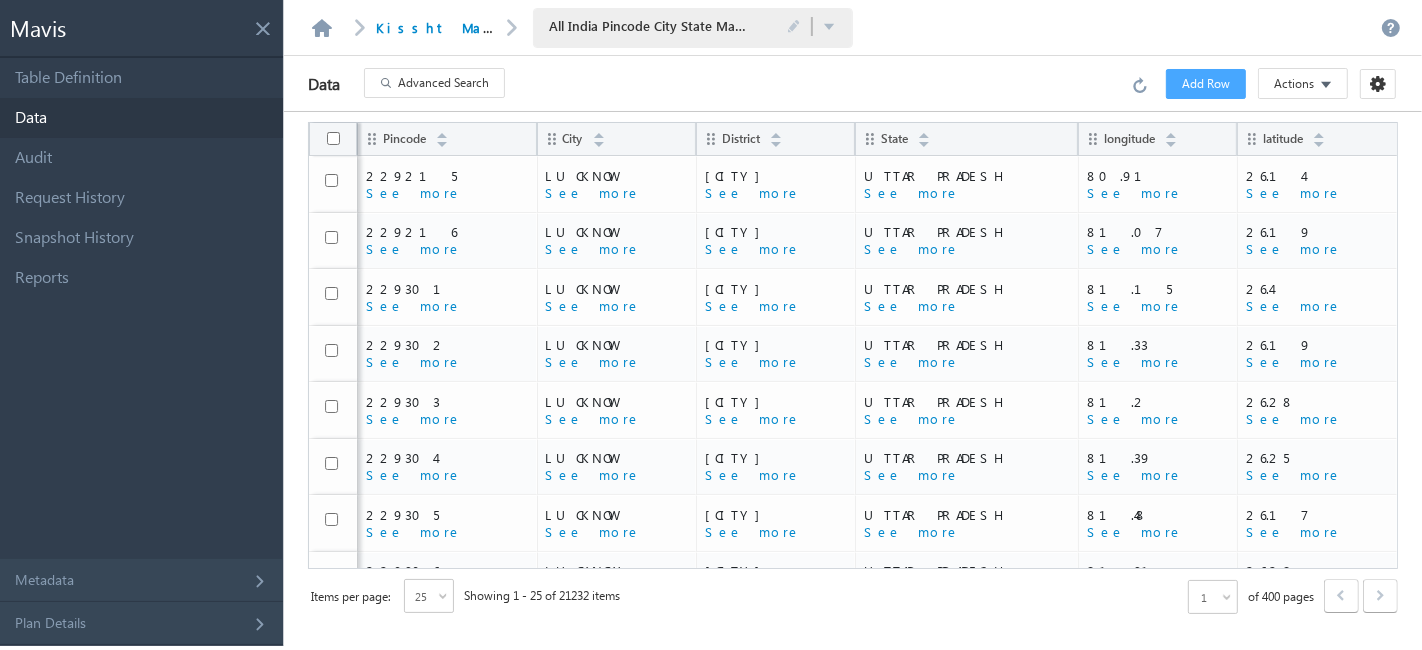 click on "Advanced Search" at bounding box center (443, 83) 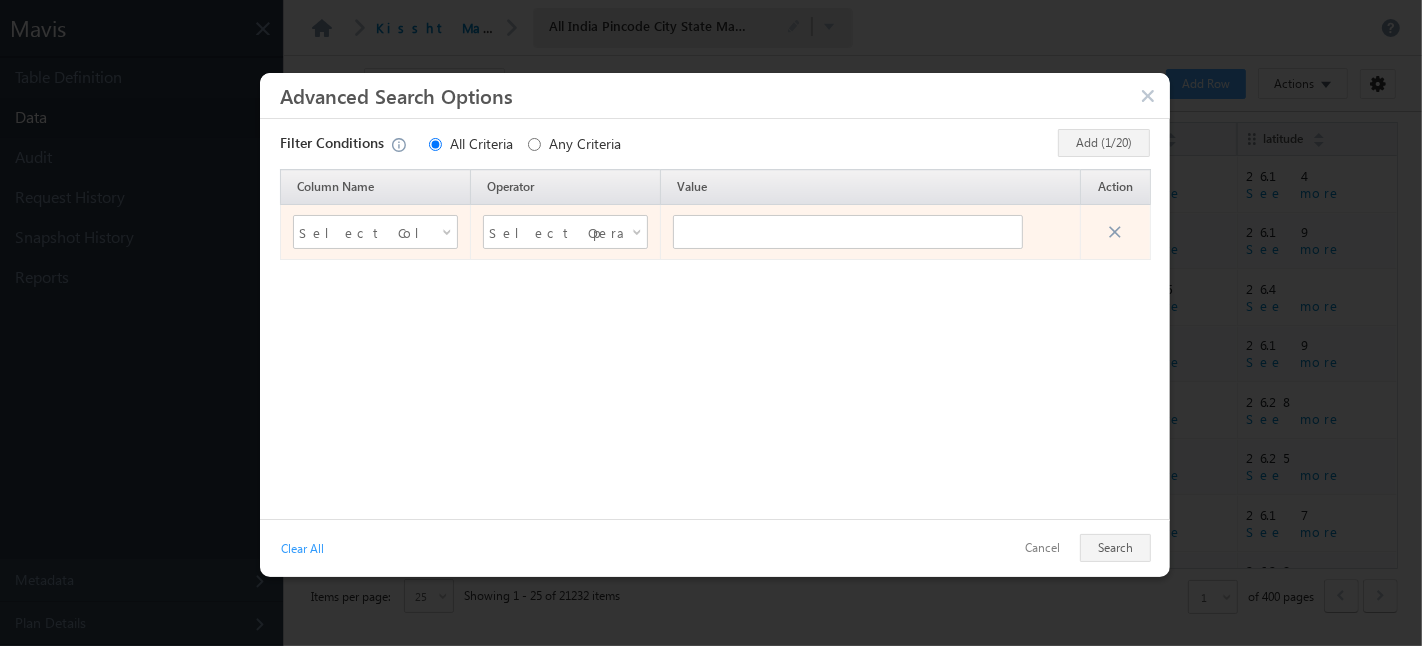 click on "Select Column Name" at bounding box center (363, 232) 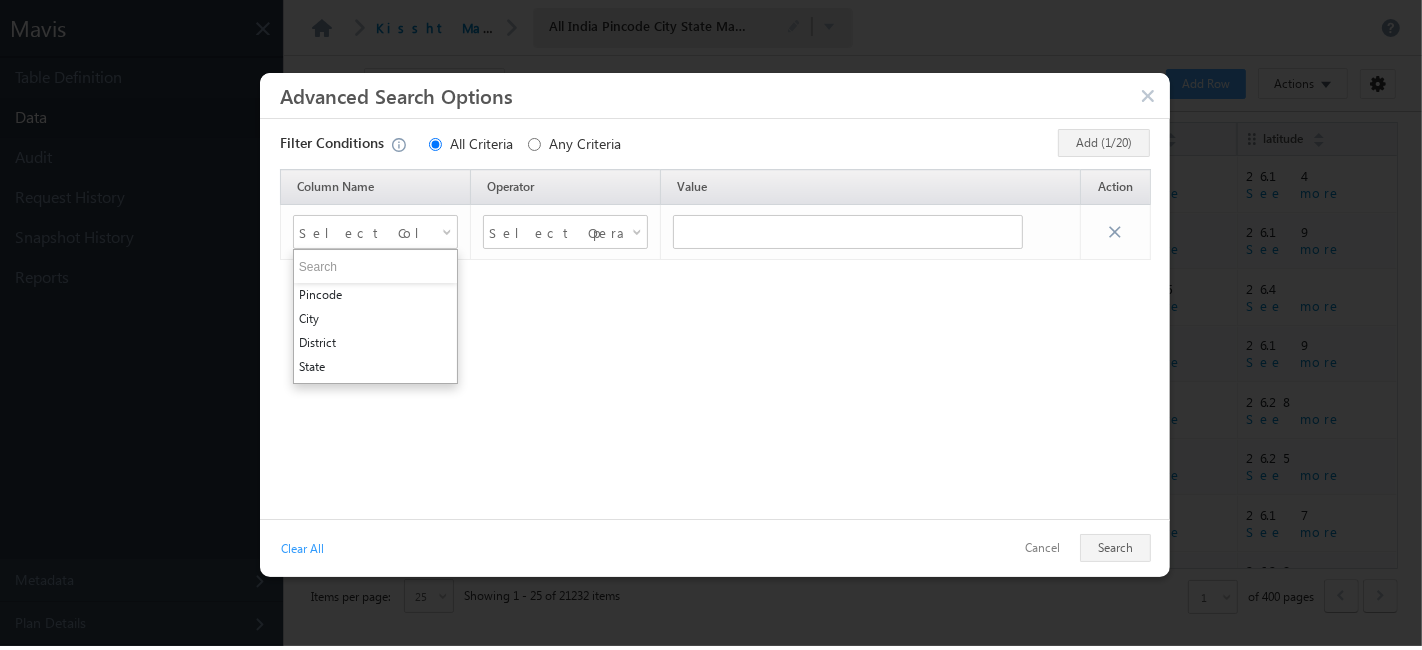 click on "City" at bounding box center [375, 319] 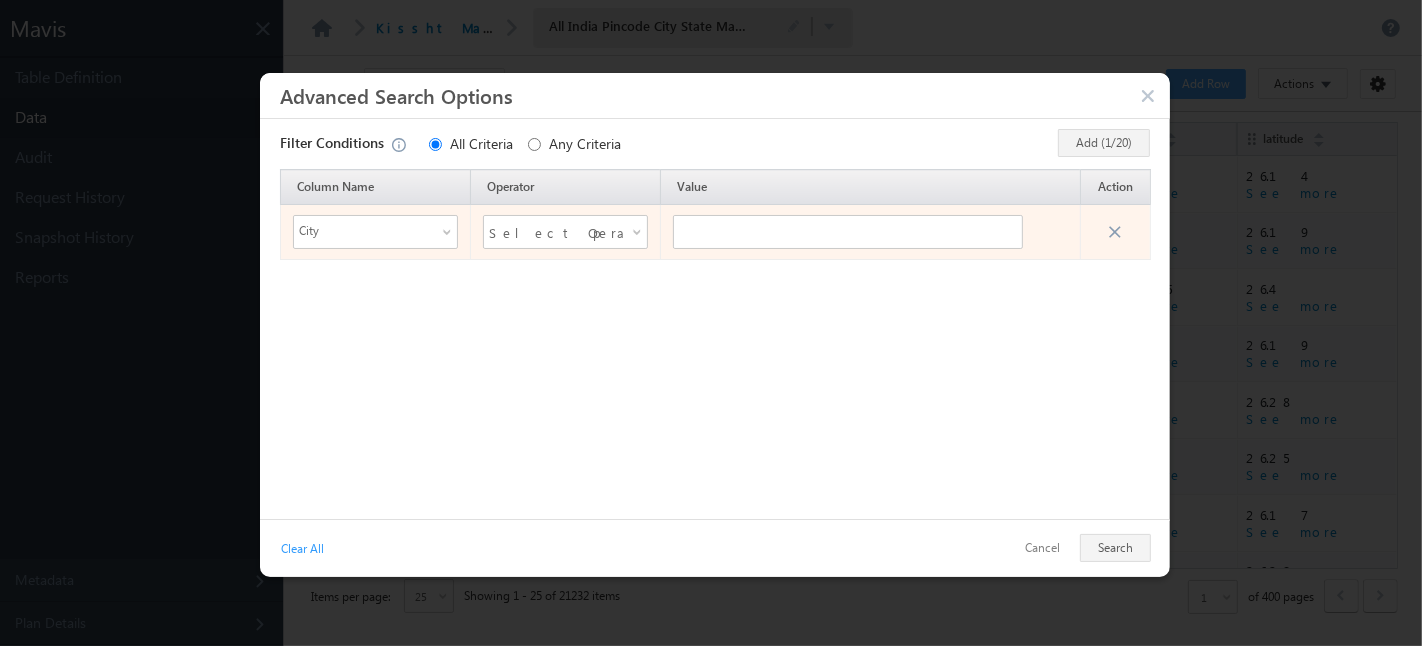 click on "Select Operator" at bounding box center (553, 232) 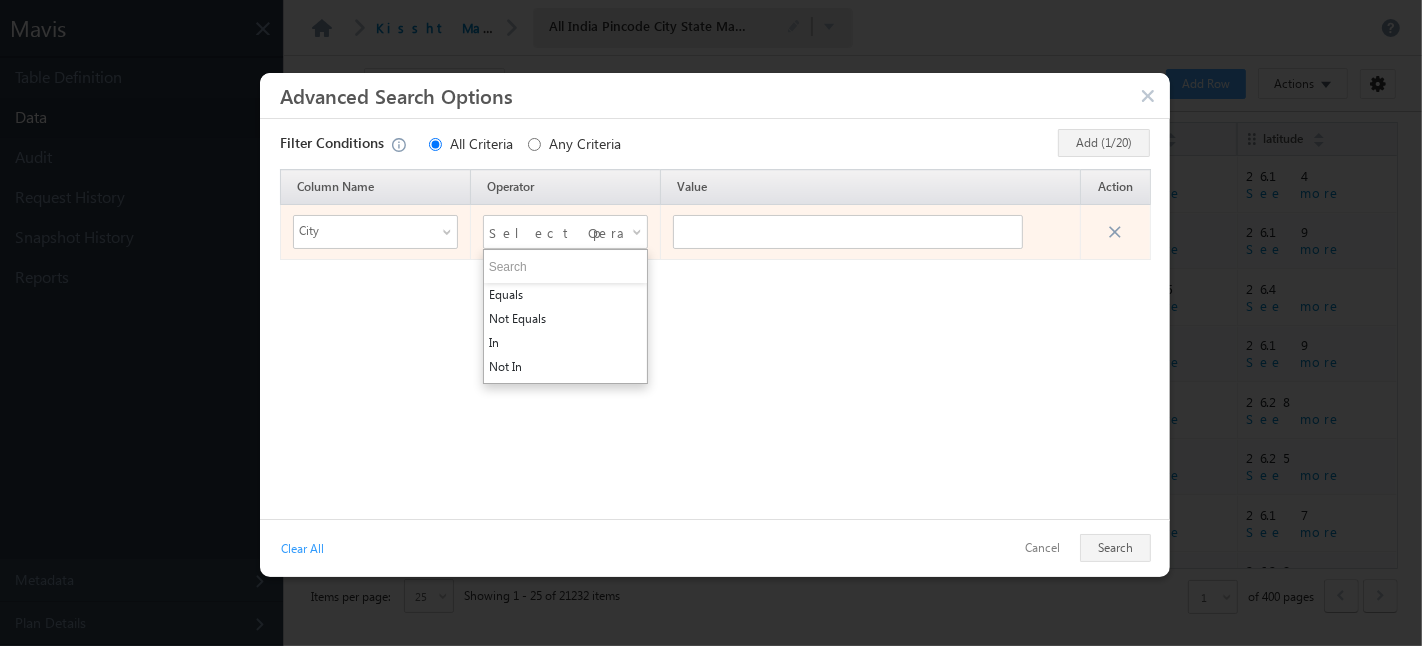 click on "Select Operator" at bounding box center (553, 232) 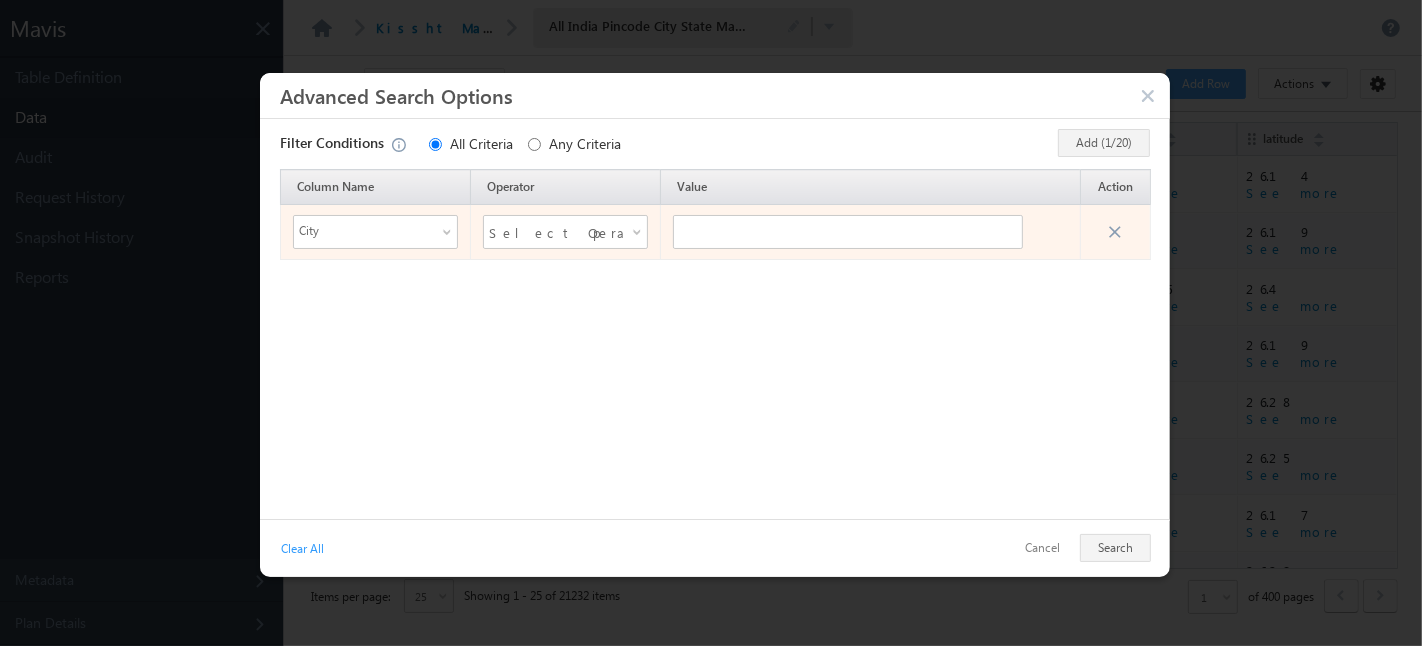 drag, startPoint x: 575, startPoint y: 220, endPoint x: 573, endPoint y: 255, distance: 35.057095 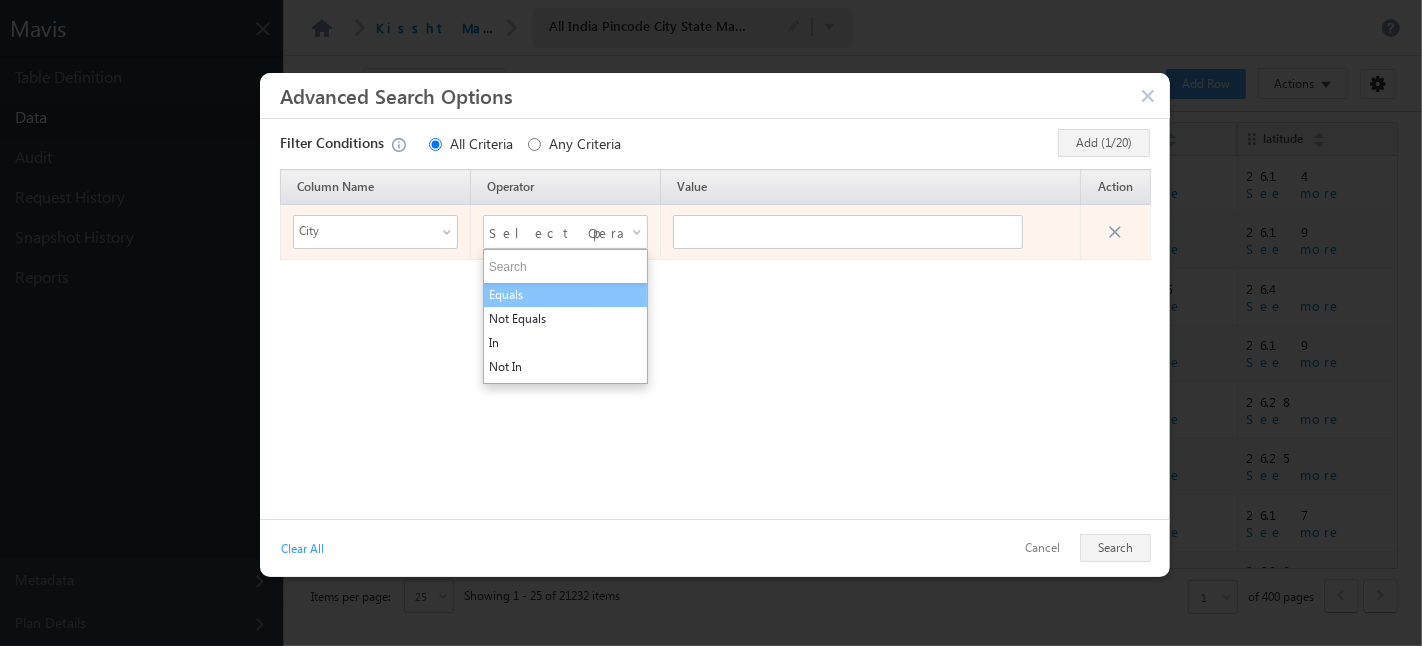 click on "Equals" at bounding box center (565, 295) 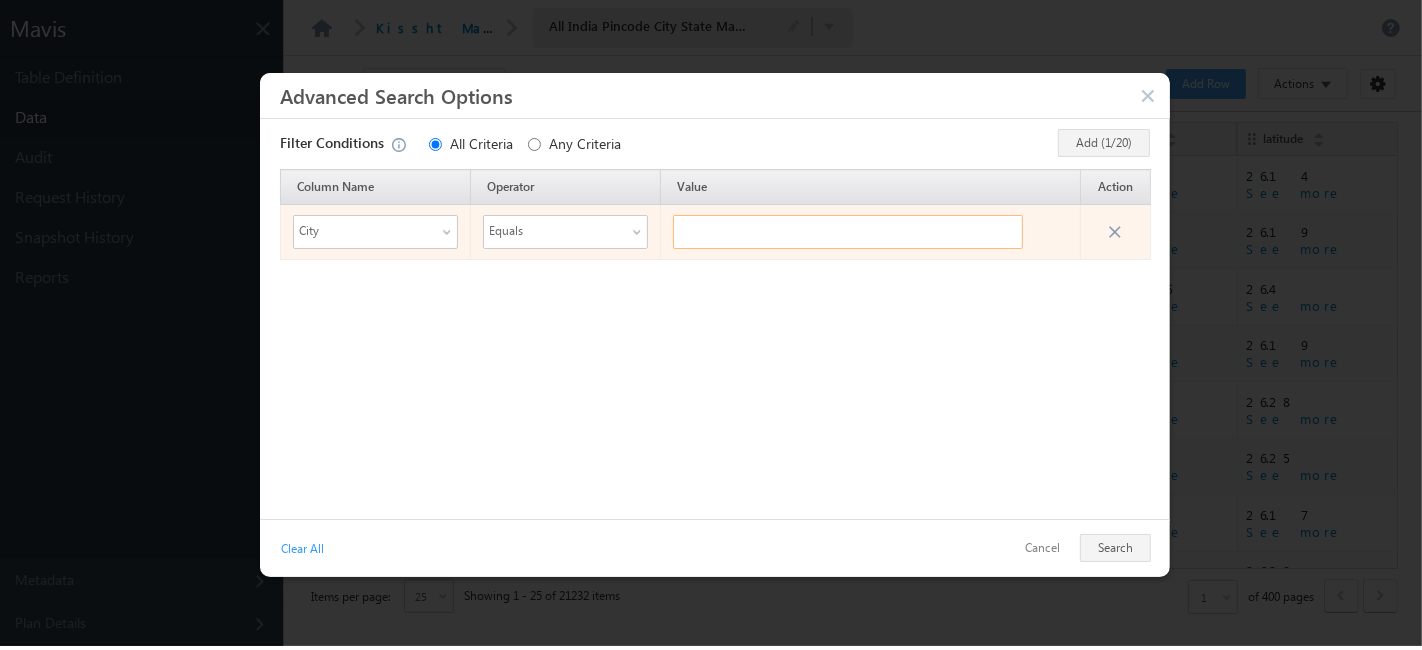 click at bounding box center [848, 232] 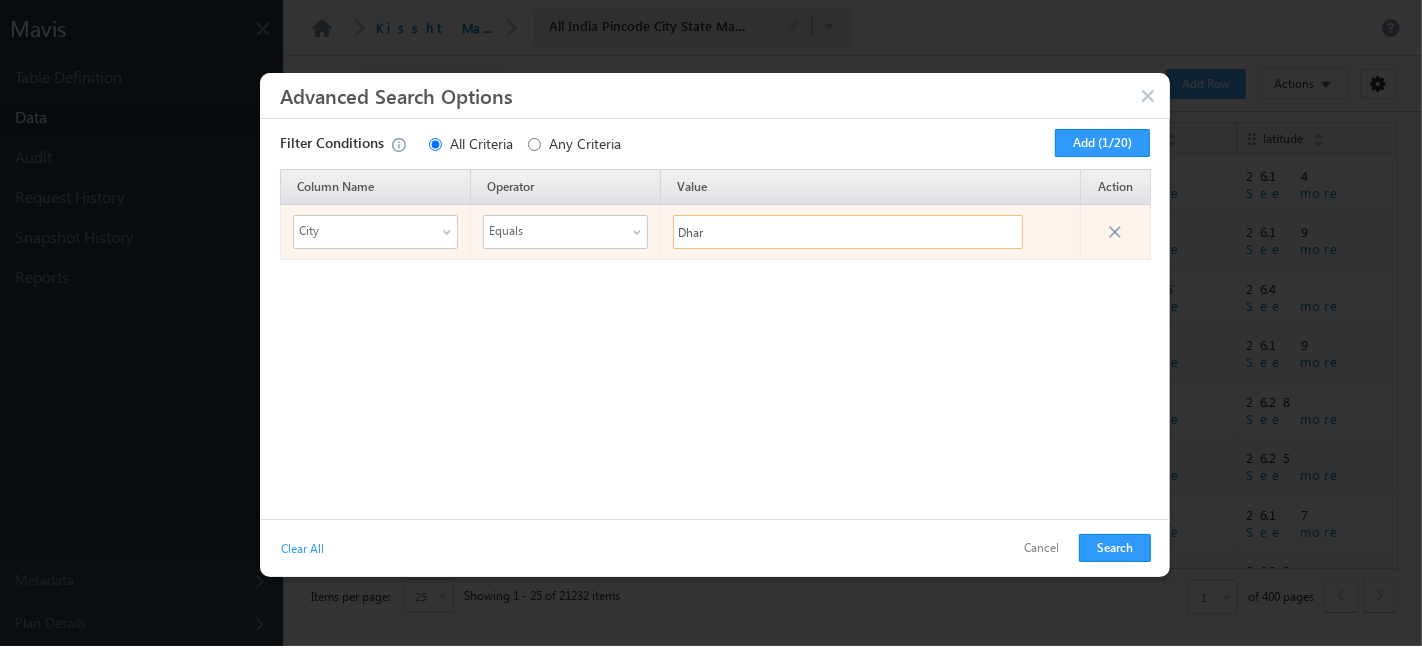 type on "Dhar" 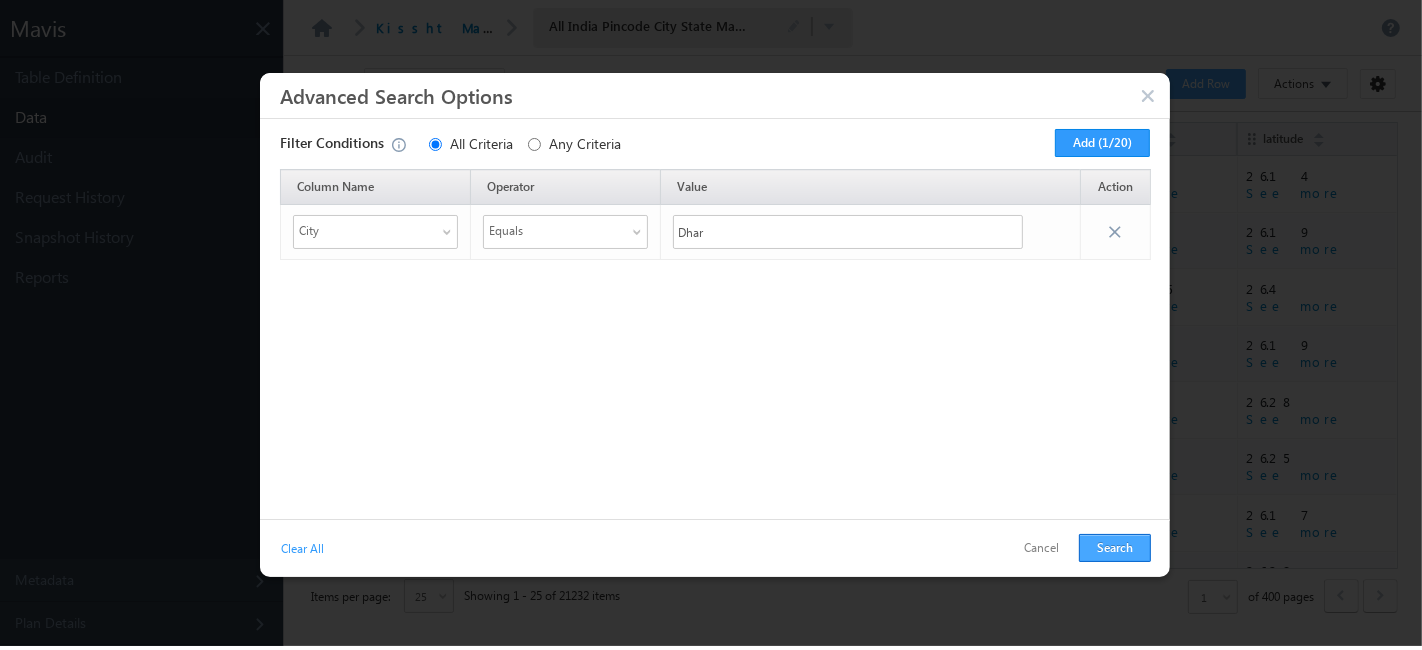 click on "Search" at bounding box center (1115, 548) 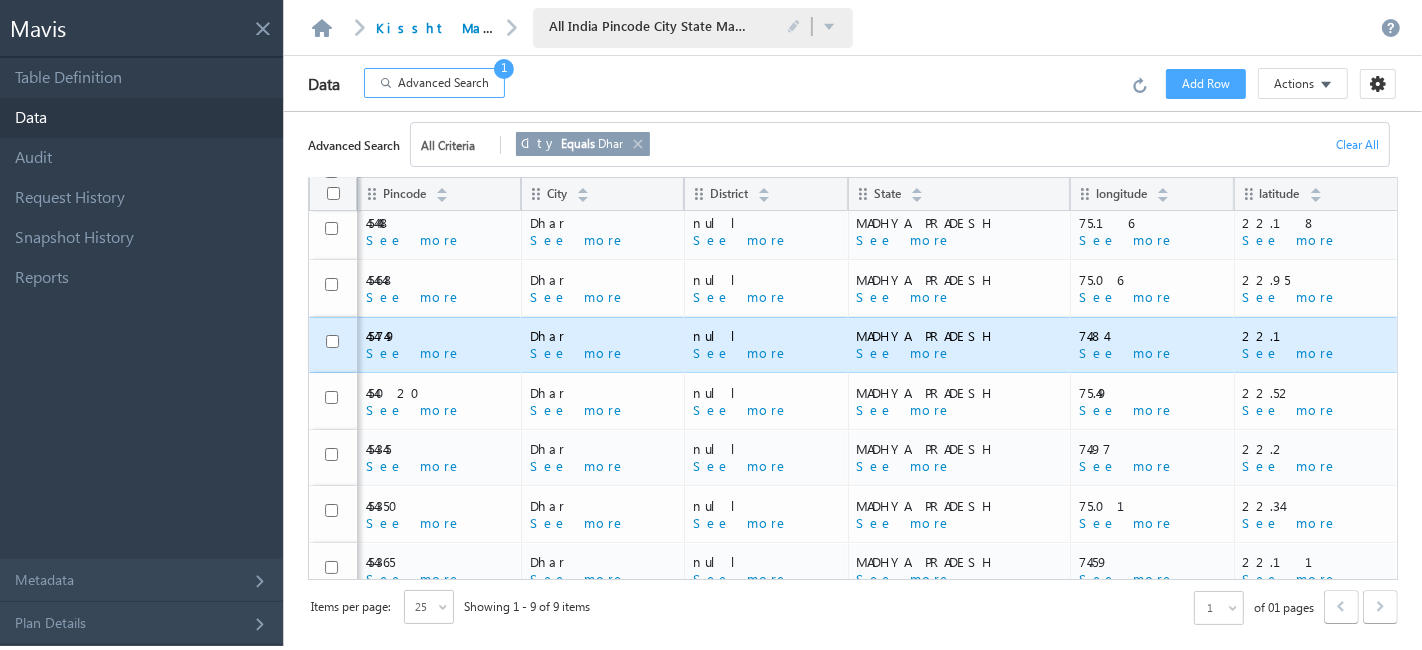 scroll, scrollTop: 0, scrollLeft: 0, axis: both 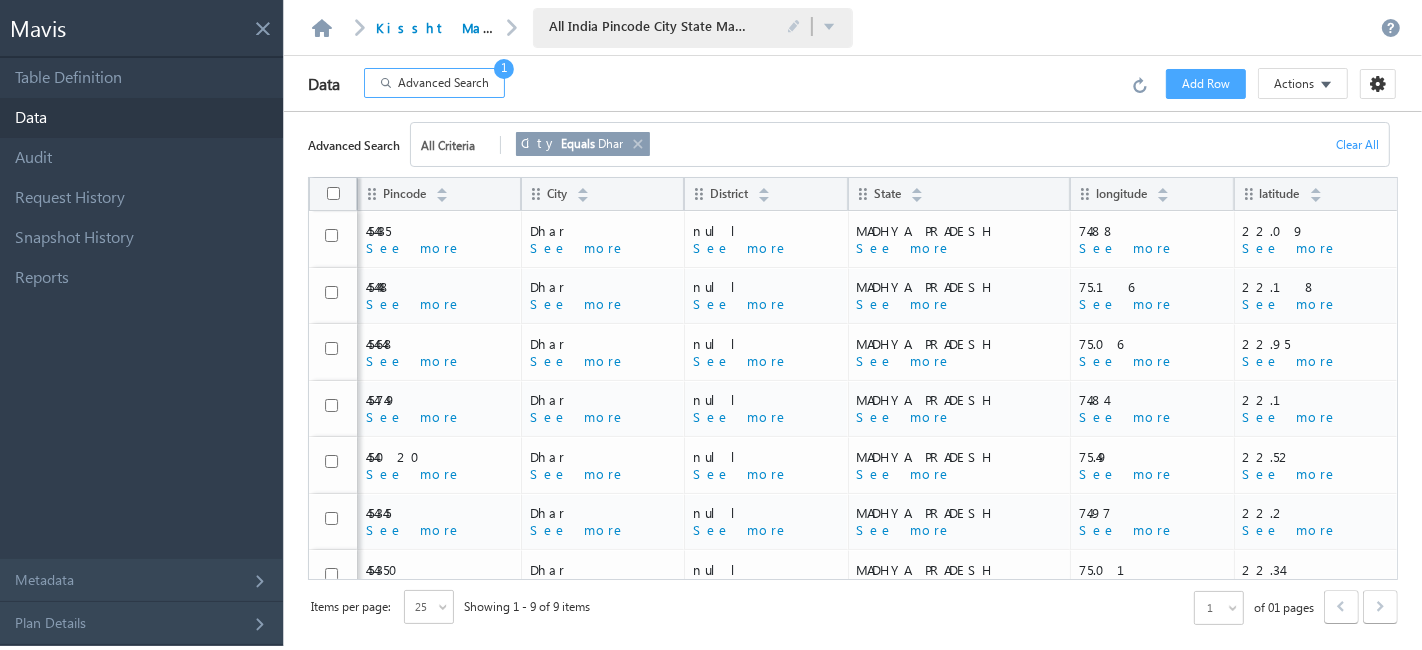 click on "Advanced Search 1" at bounding box center [434, 83] 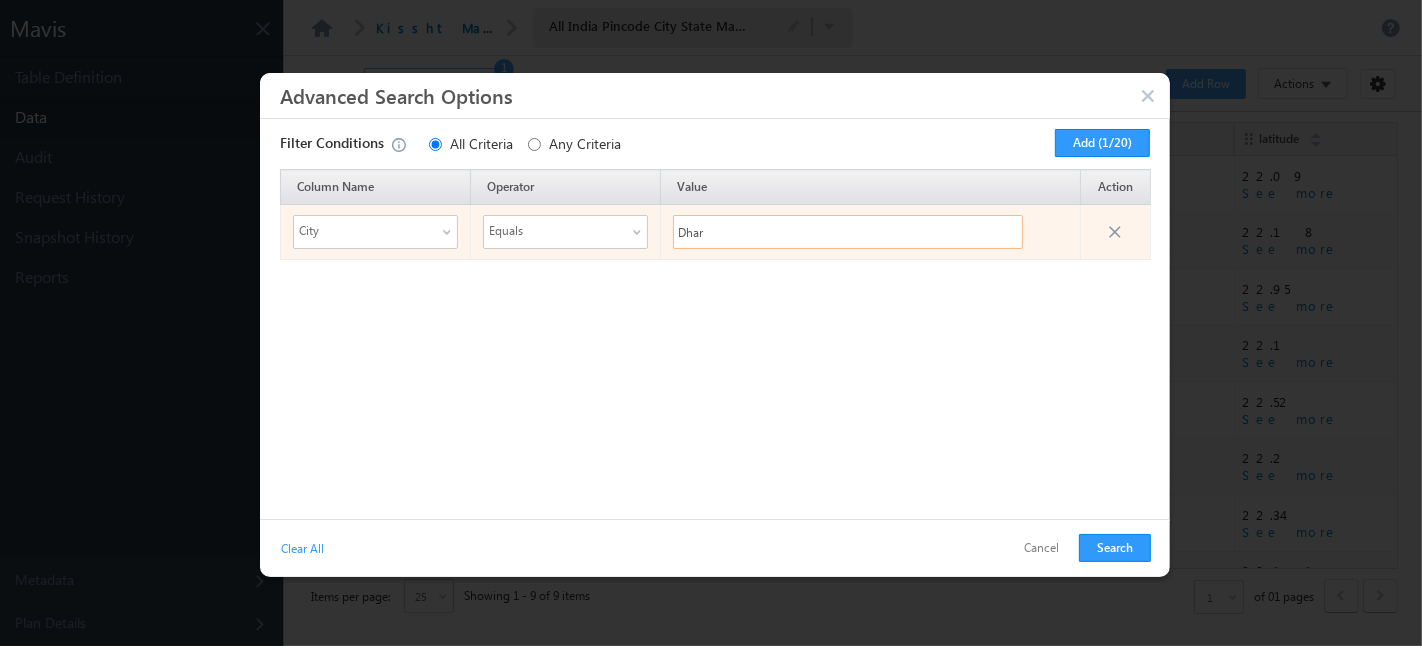 click on "Dhar" at bounding box center (848, 232) 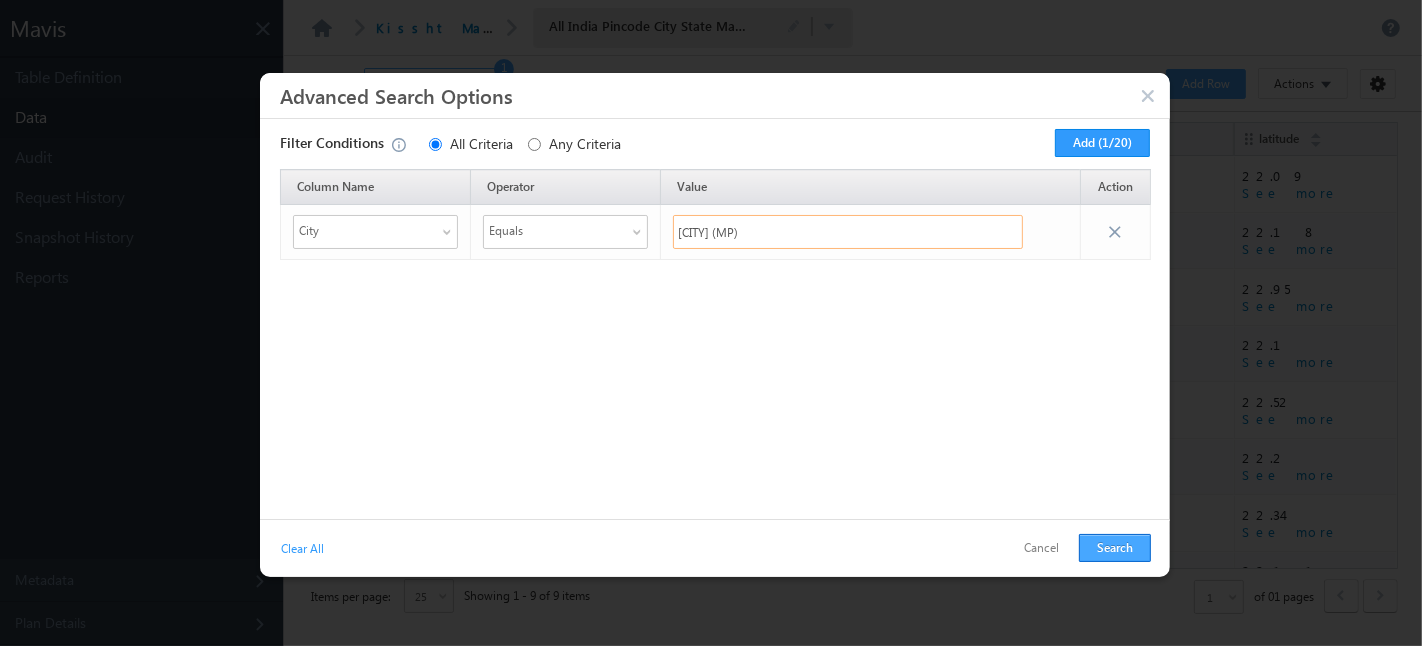 type on "[CITY] (MP)" 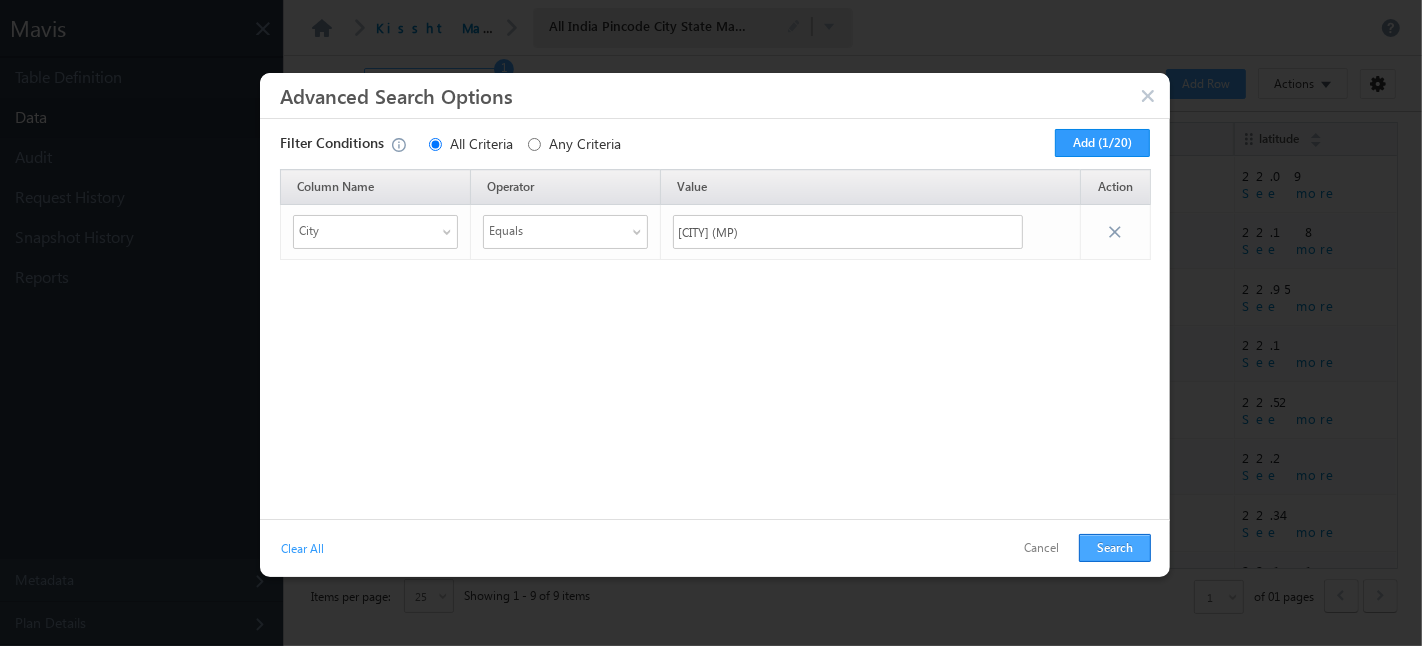 click on "Search" at bounding box center (1115, 548) 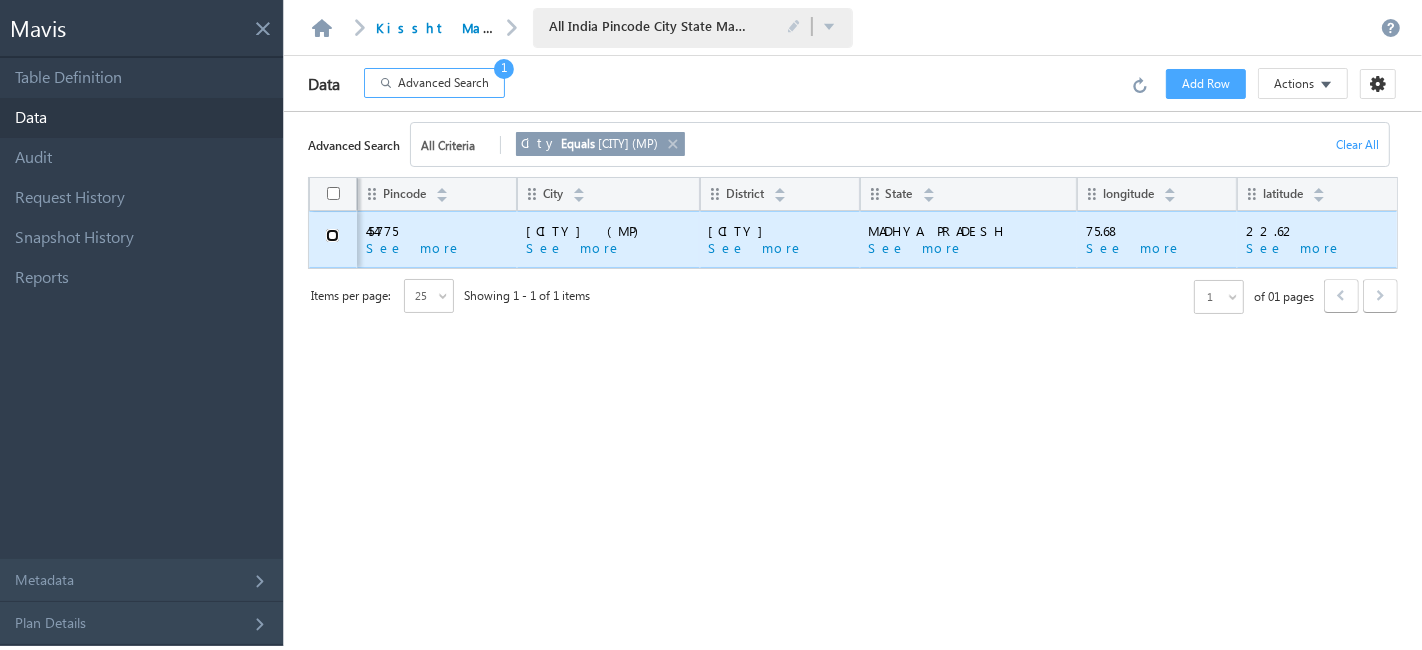 click at bounding box center (332, 235) 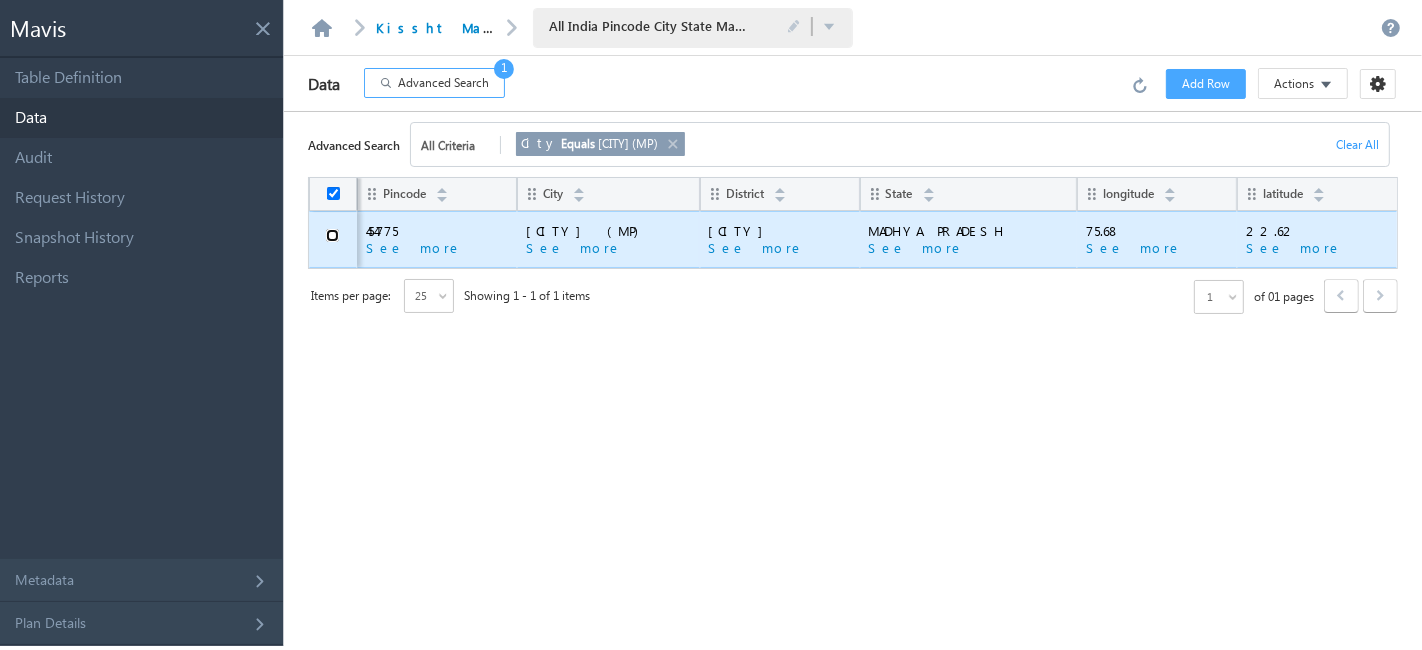 checkbox on "true" 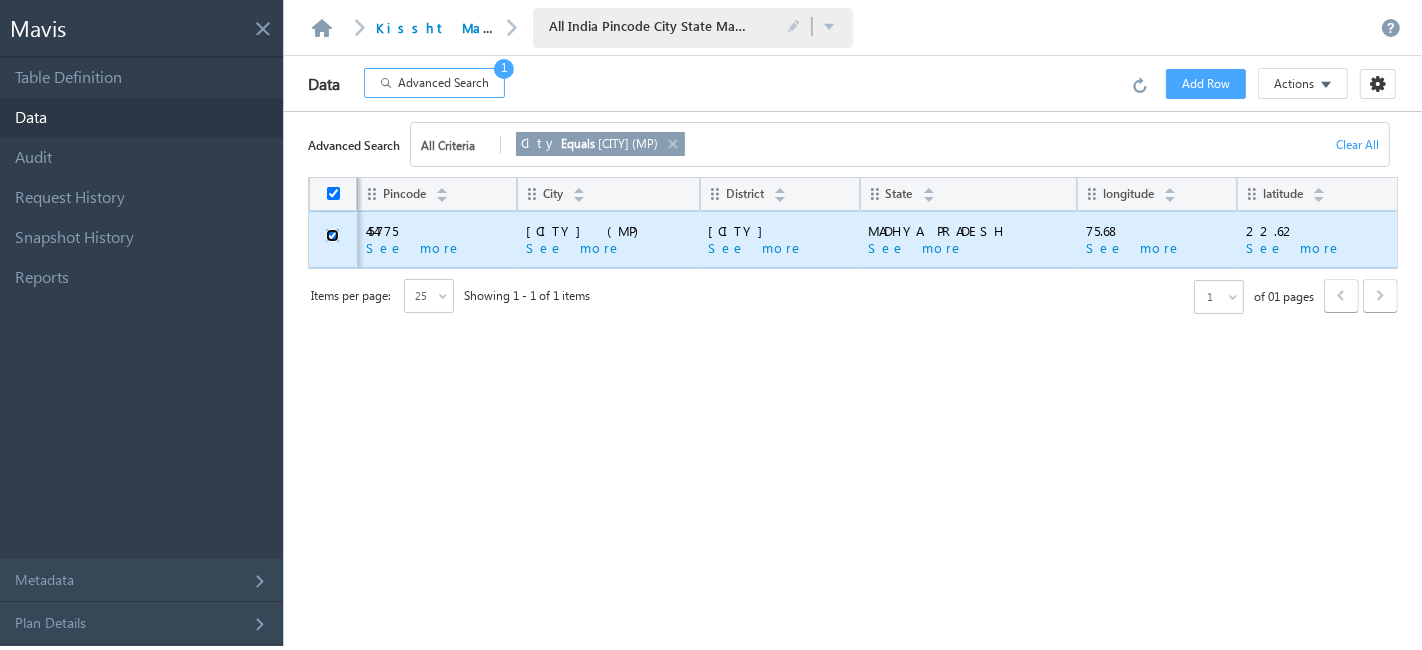 checkbox on "true" 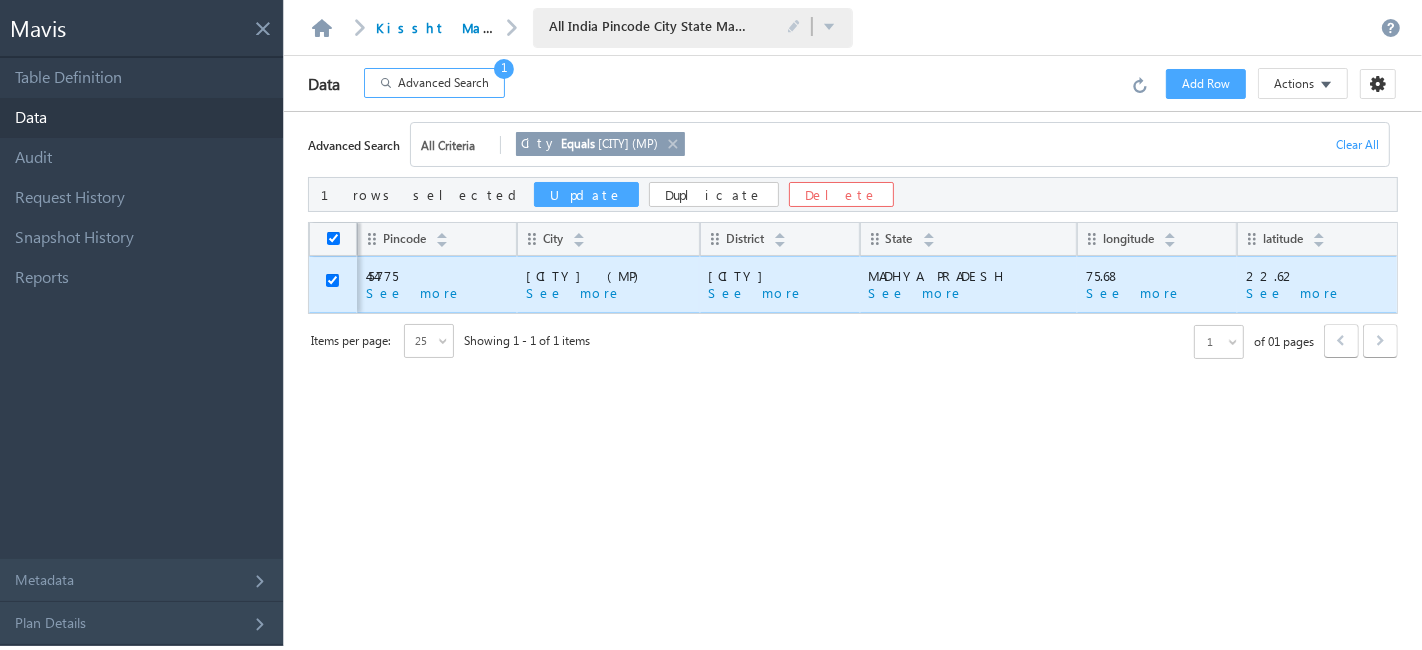 click on "Update" at bounding box center (586, 194) 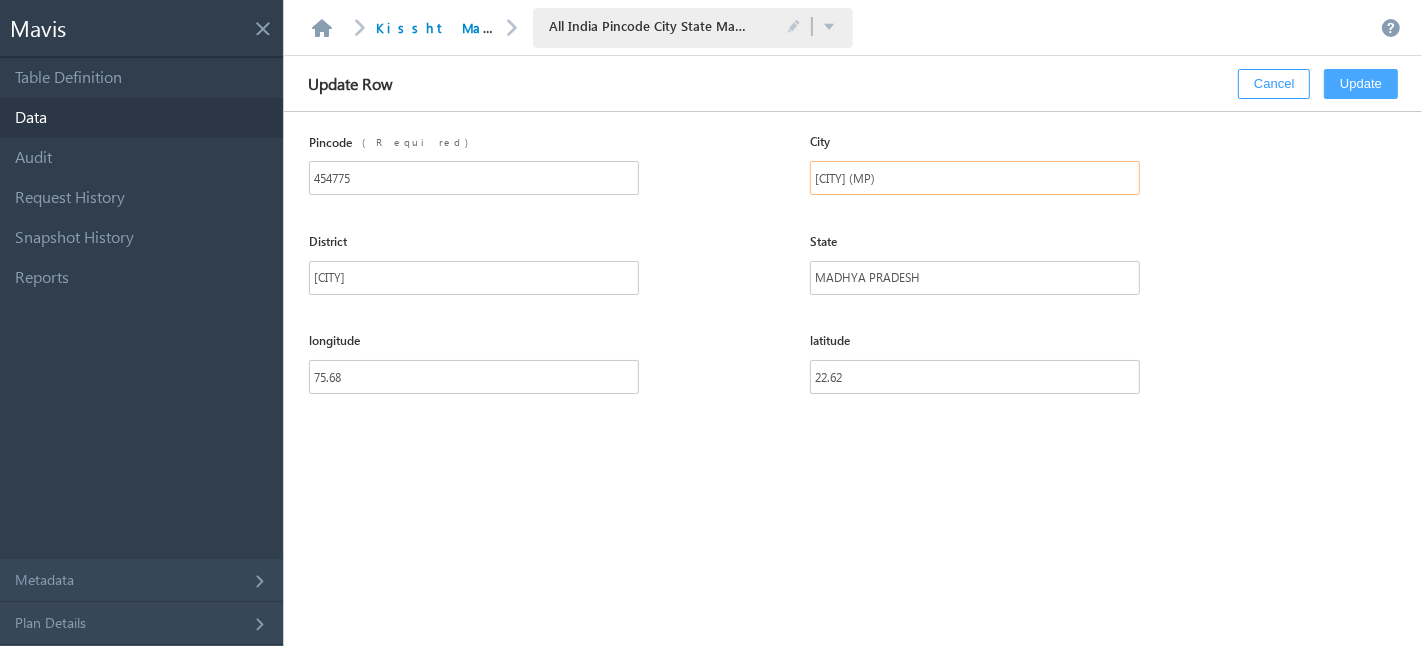 click on "[CITY] (MP)" at bounding box center (975, 178) 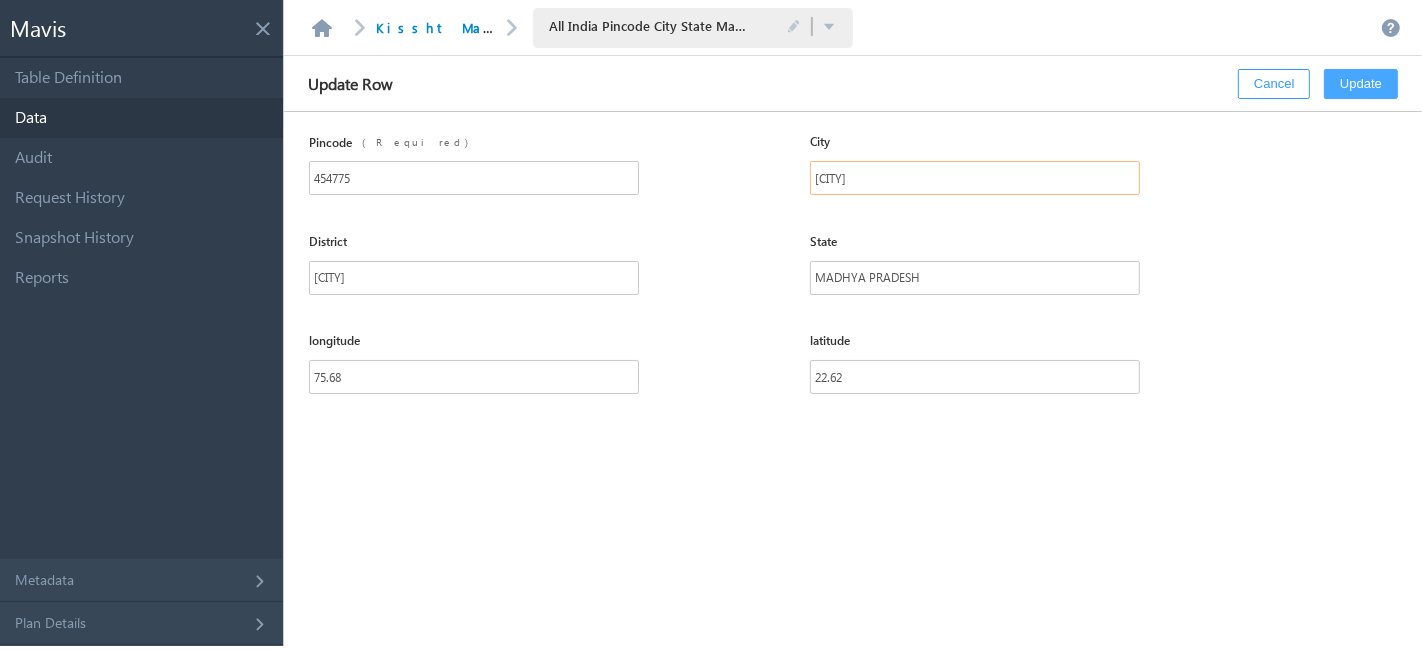 type on "[CITY]" 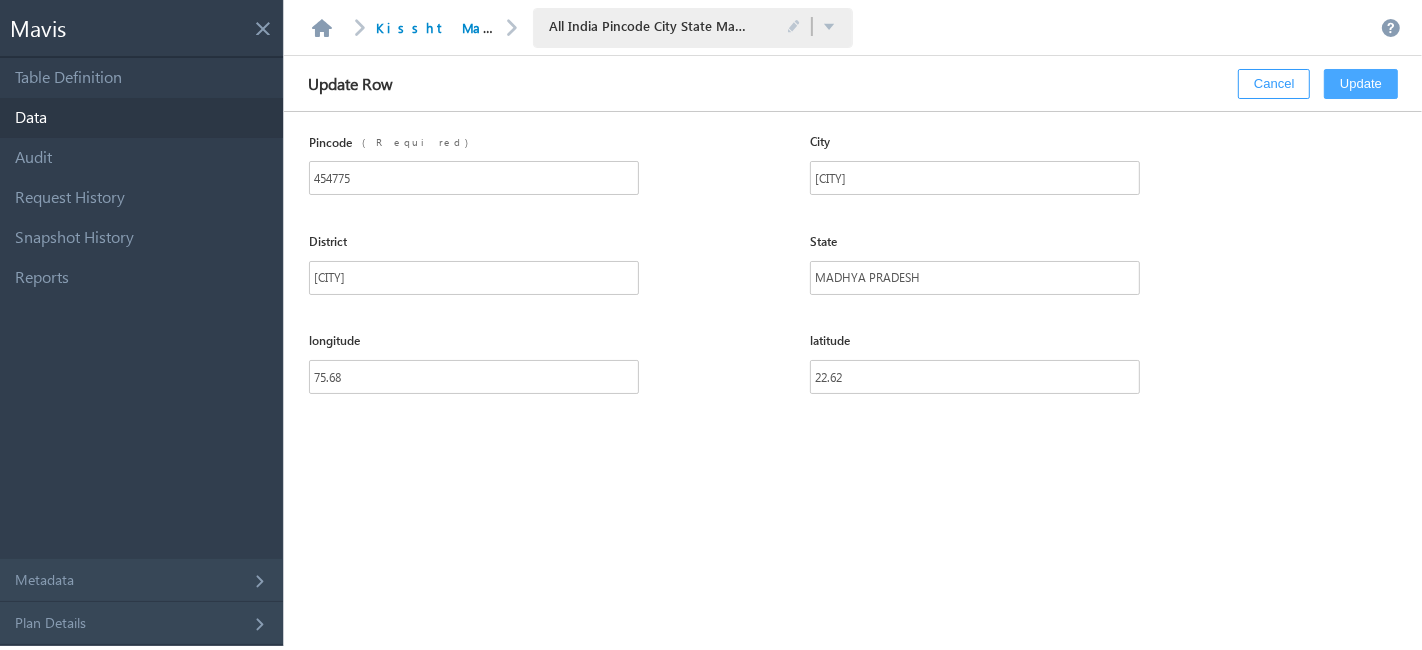 click on "Update" at bounding box center (1361, 84) 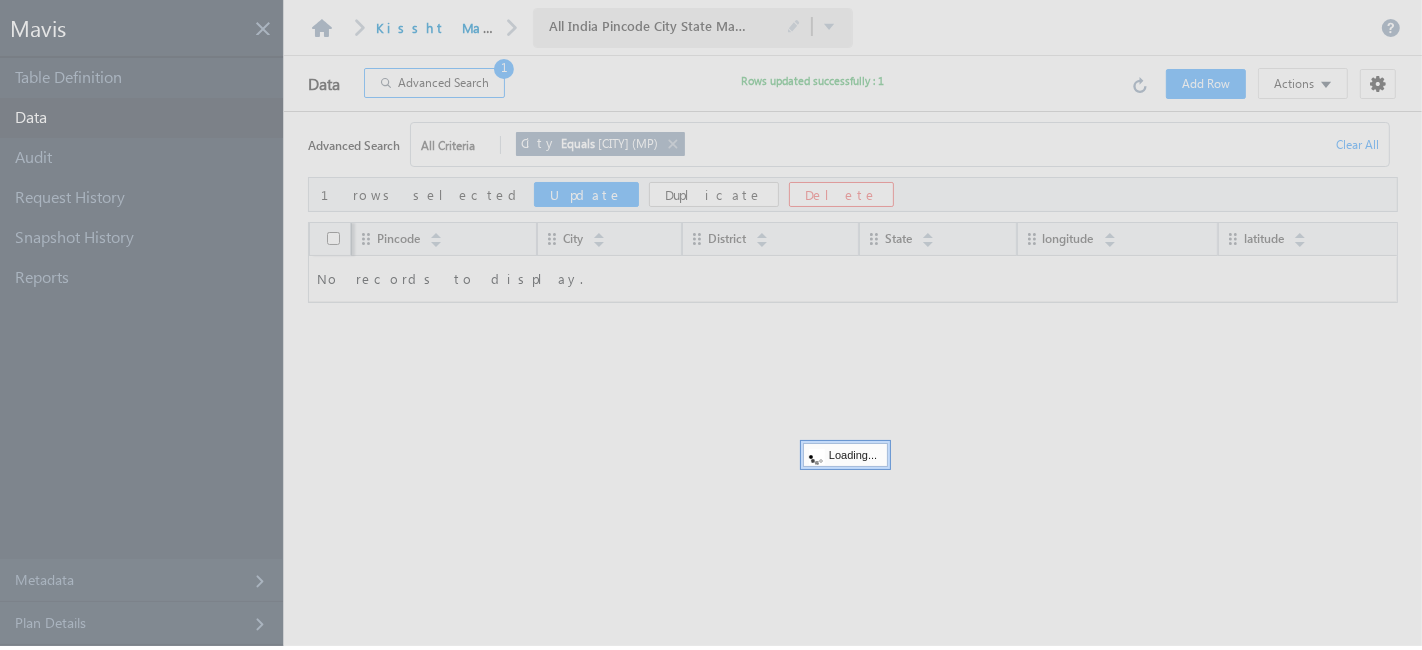 checkbox on "false" 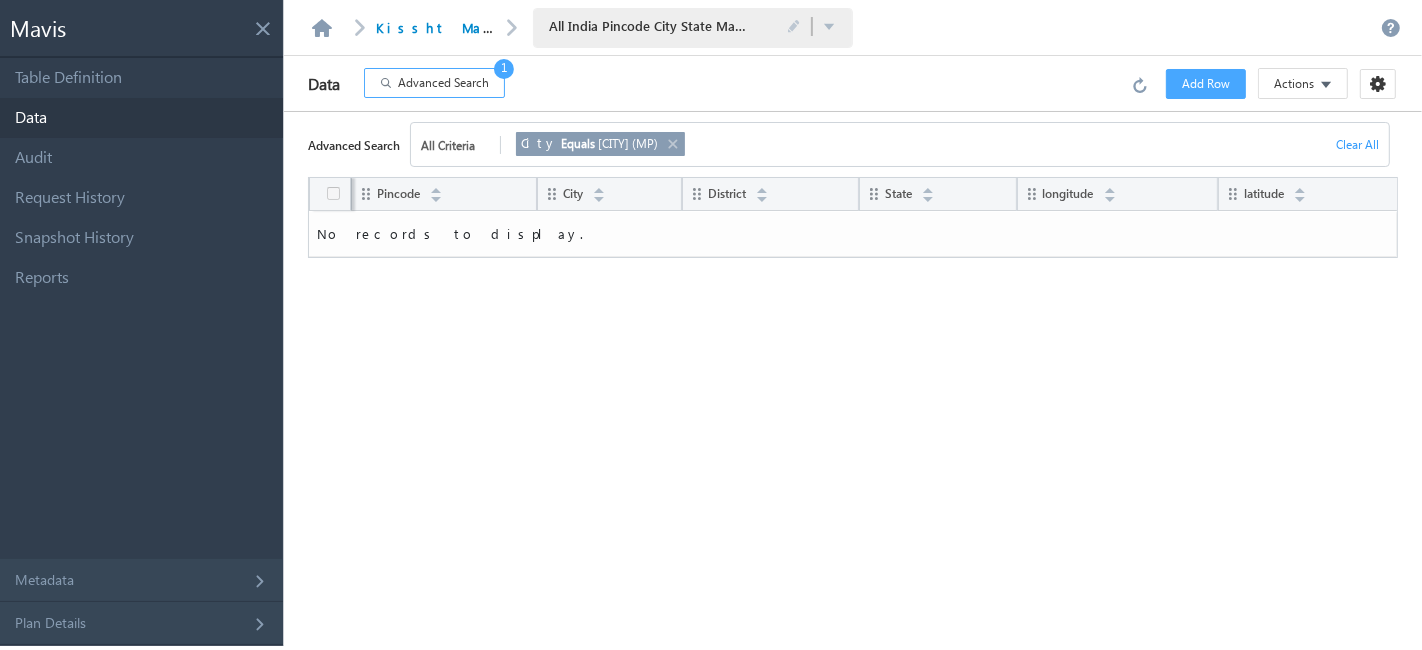 click on "All Criteria" at bounding box center [456, 145] 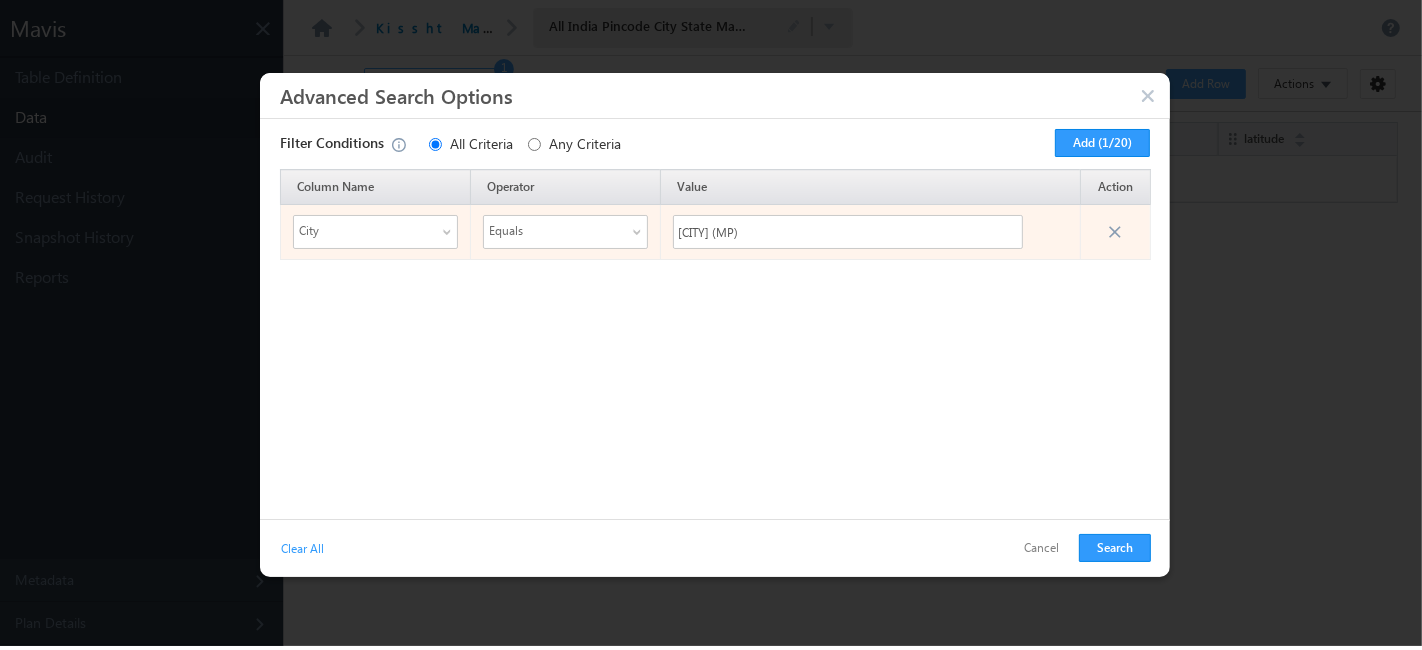 click on "[CITY] (MP)" at bounding box center [871, 232] 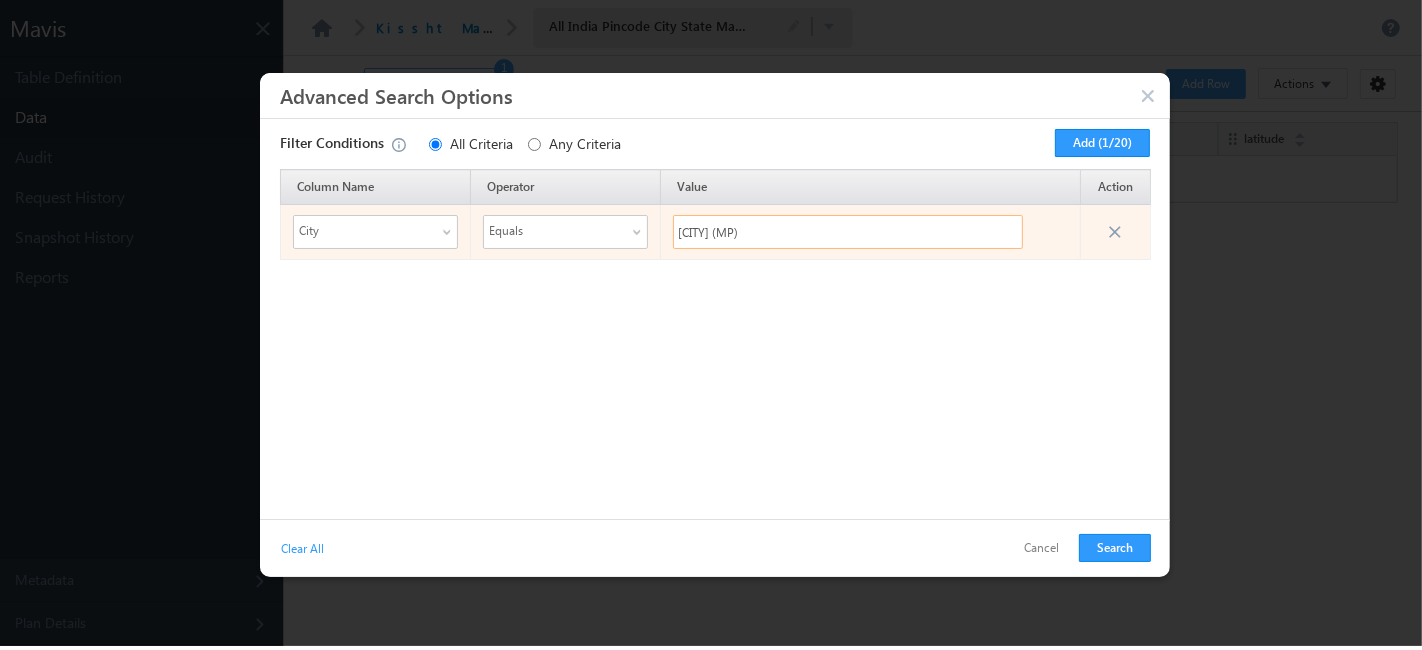 click on "[CITY] (MP)" at bounding box center [848, 232] 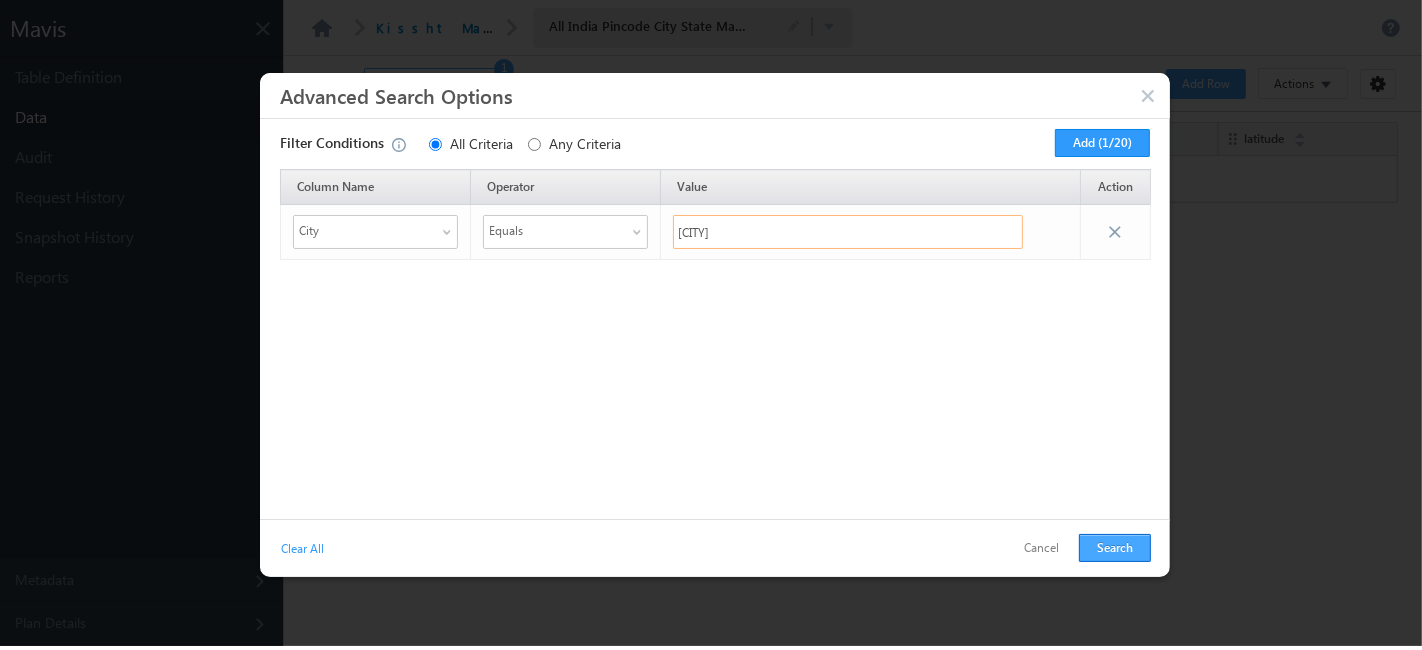 type on "[CITY]" 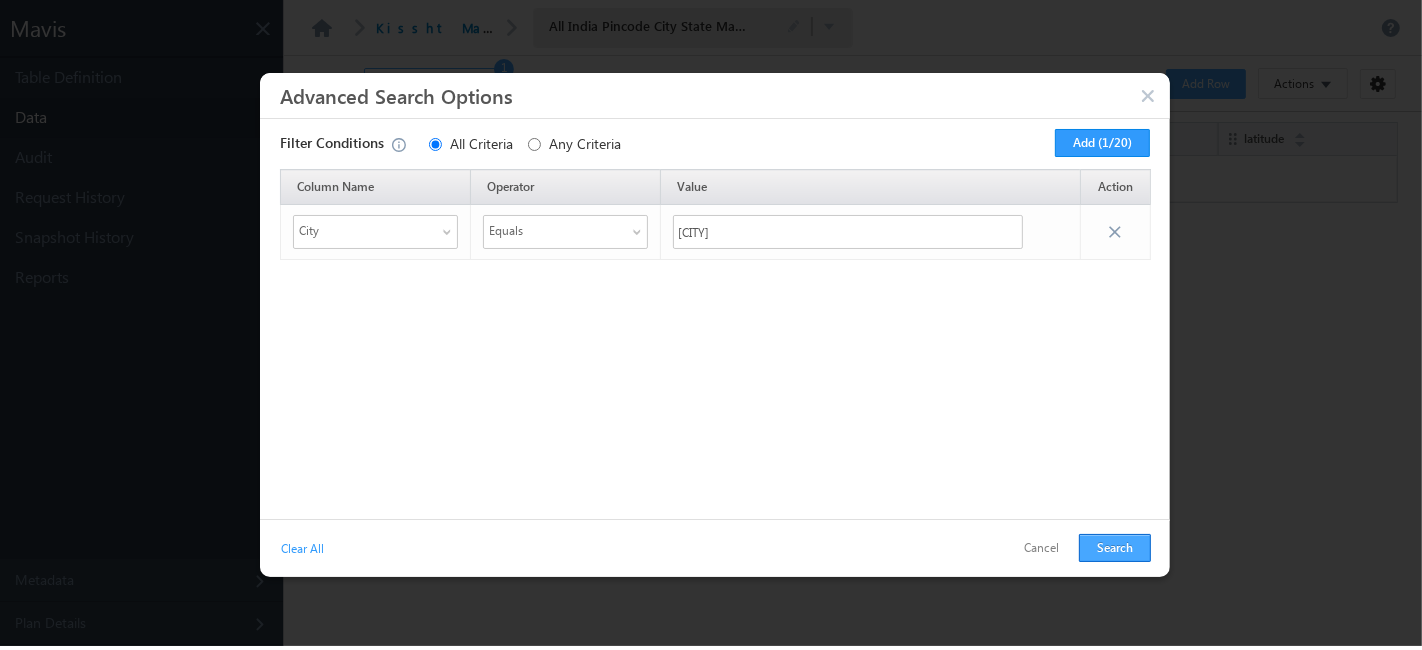 click on "Search" at bounding box center [1115, 548] 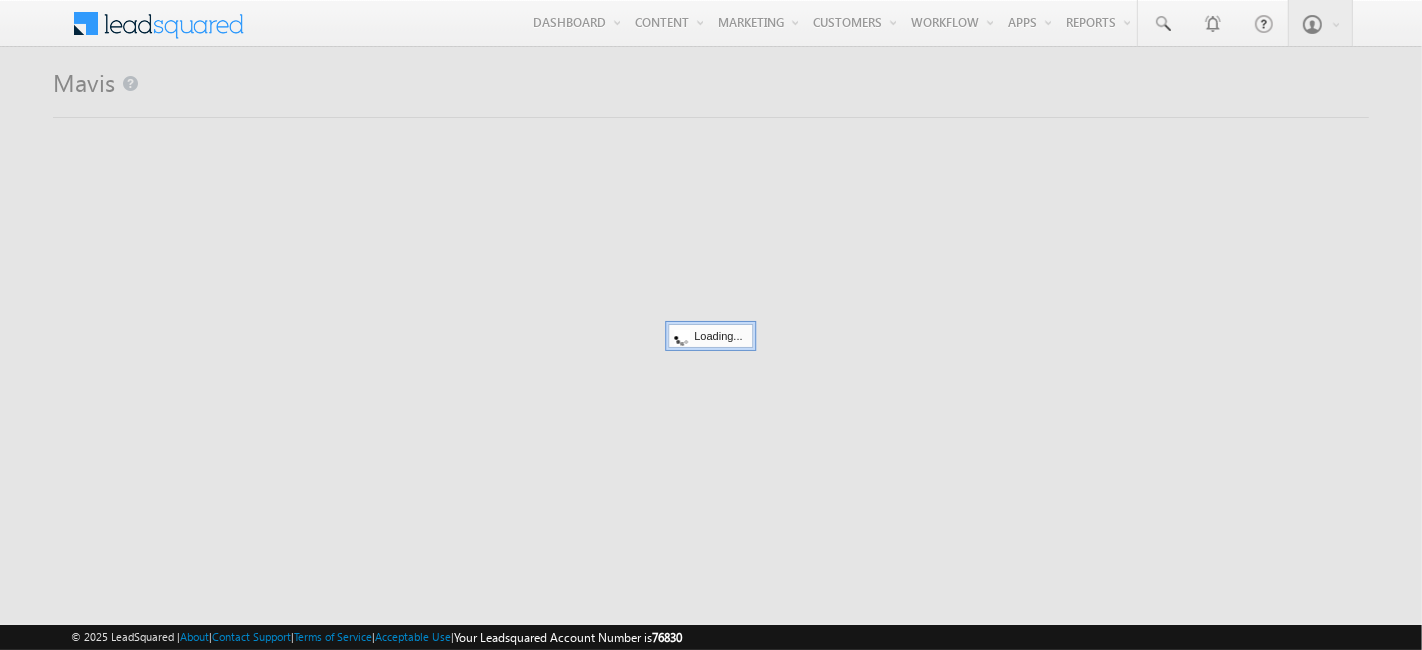scroll, scrollTop: 0, scrollLeft: 0, axis: both 